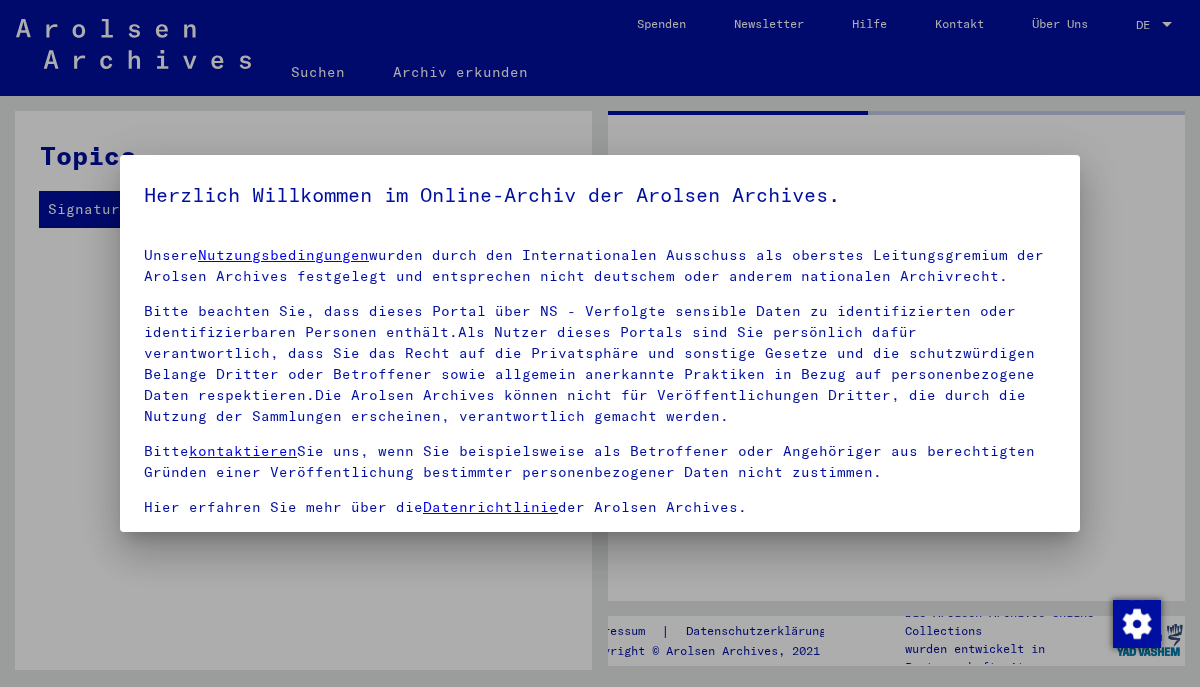 scroll, scrollTop: 0, scrollLeft: 0, axis: both 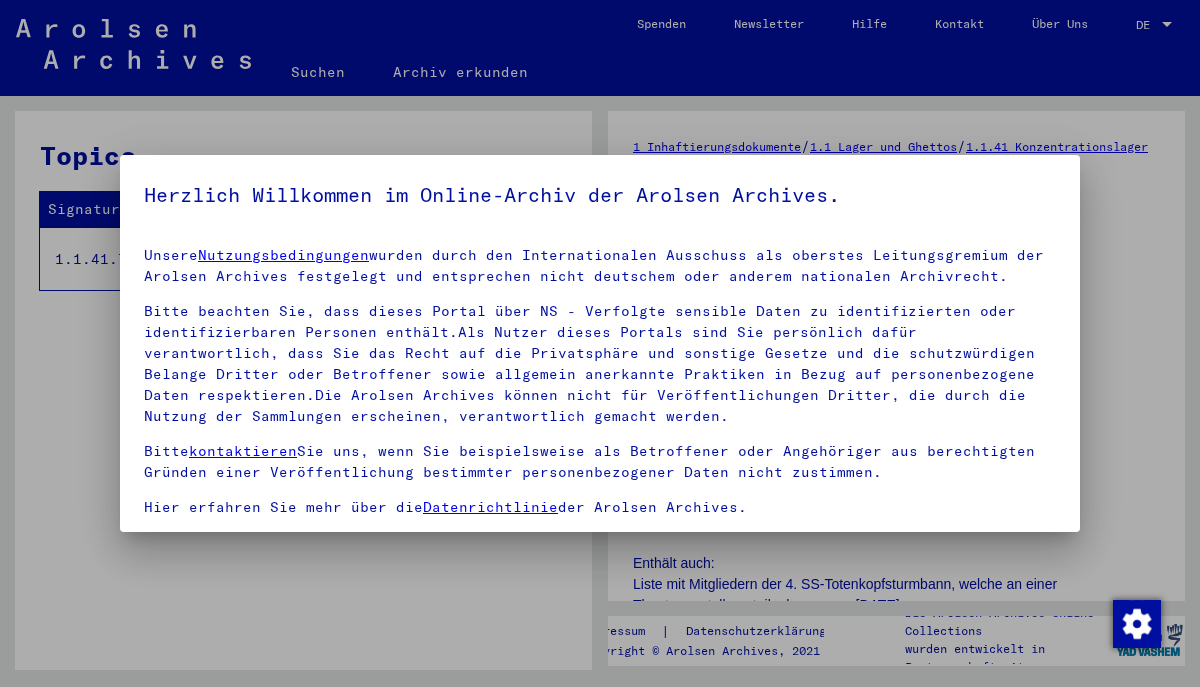 click at bounding box center [600, 343] 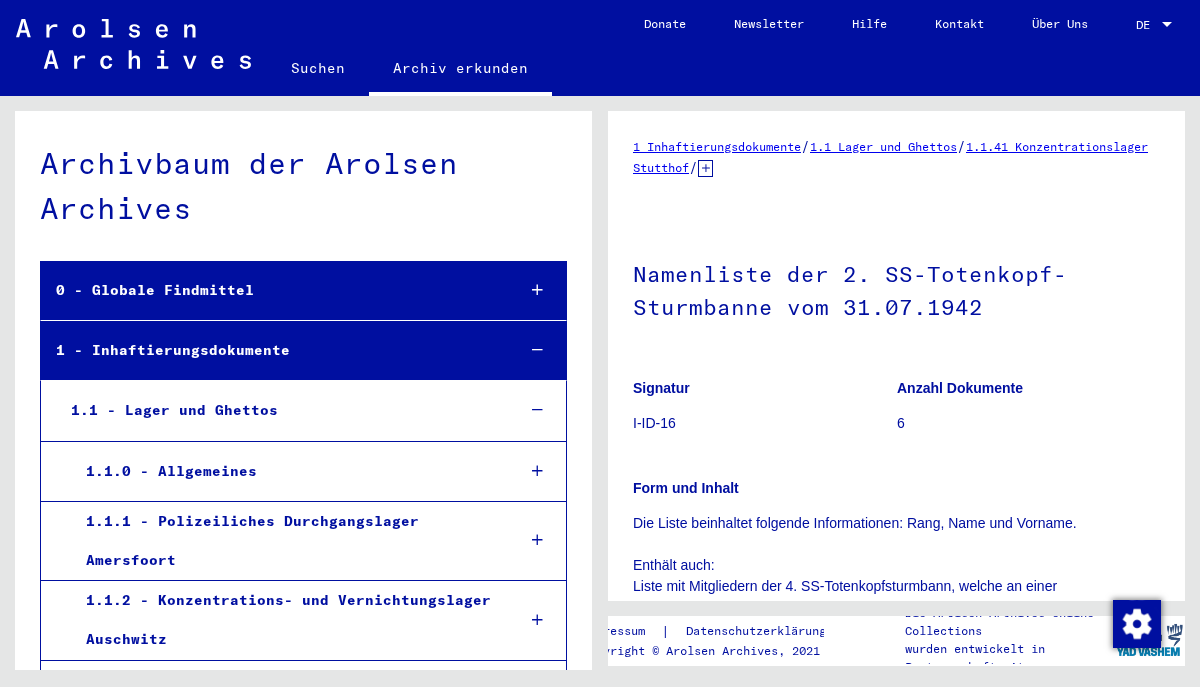 scroll, scrollTop: 0, scrollLeft: 0, axis: both 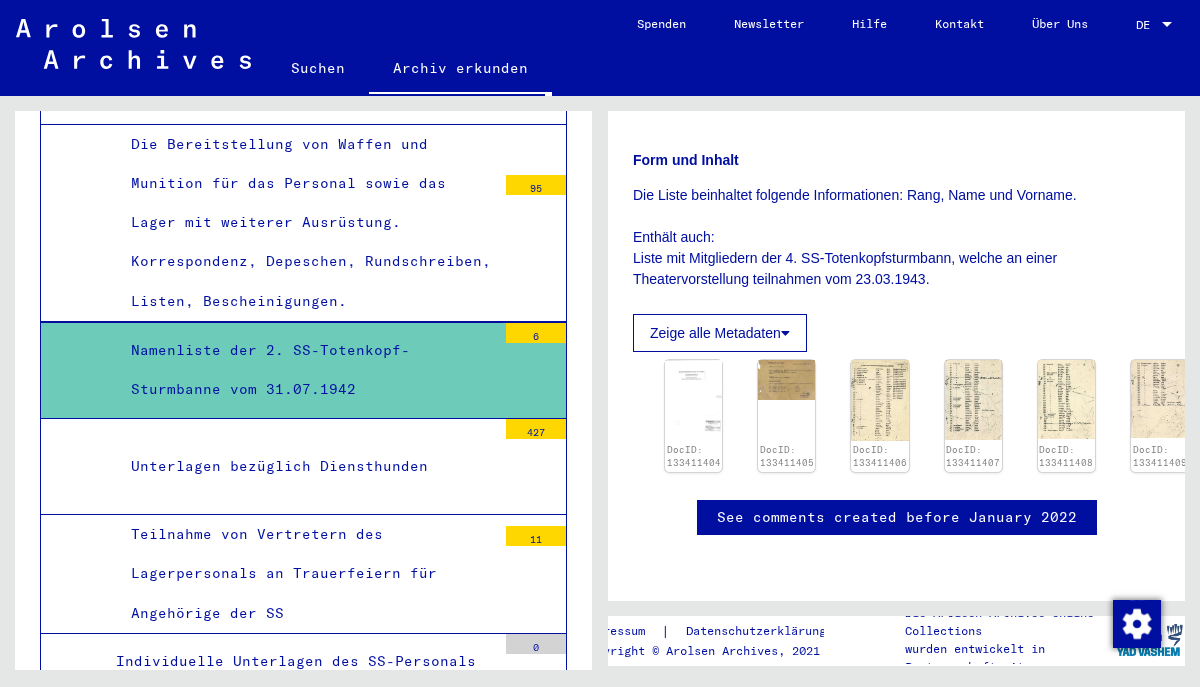 click on "Individuelle Unterlagen des SS-Personals des Konzentrationslager Stutthof" at bounding box center [298, 681] 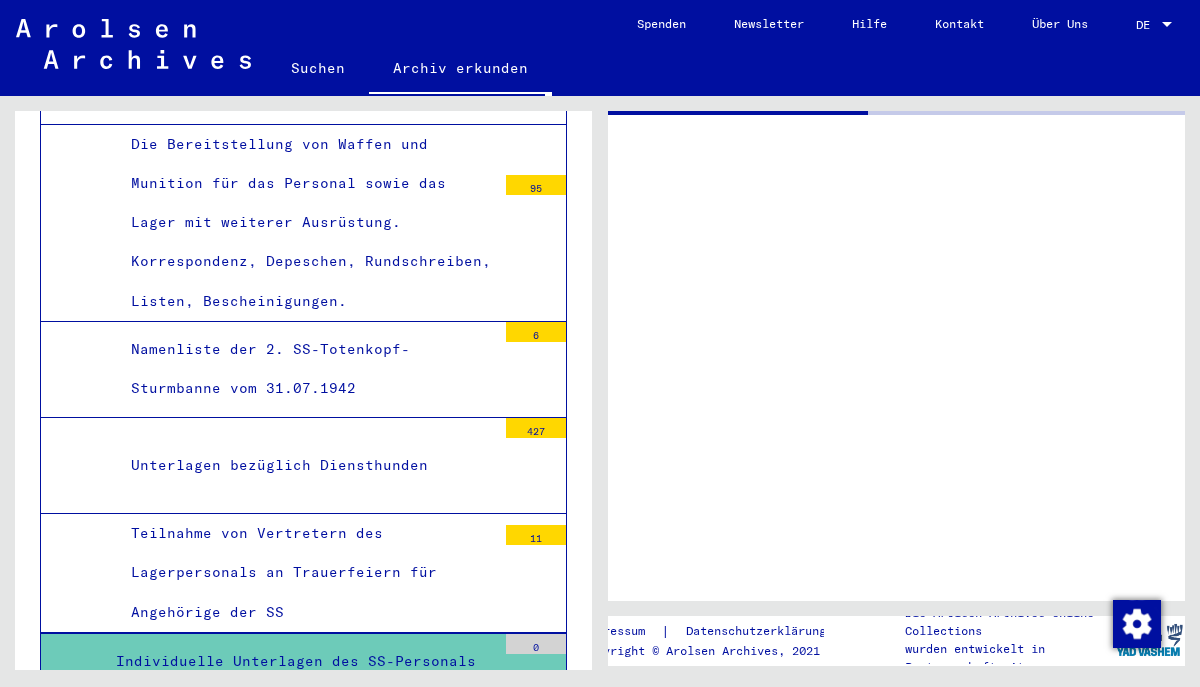 scroll, scrollTop: 8, scrollLeft: 0, axis: vertical 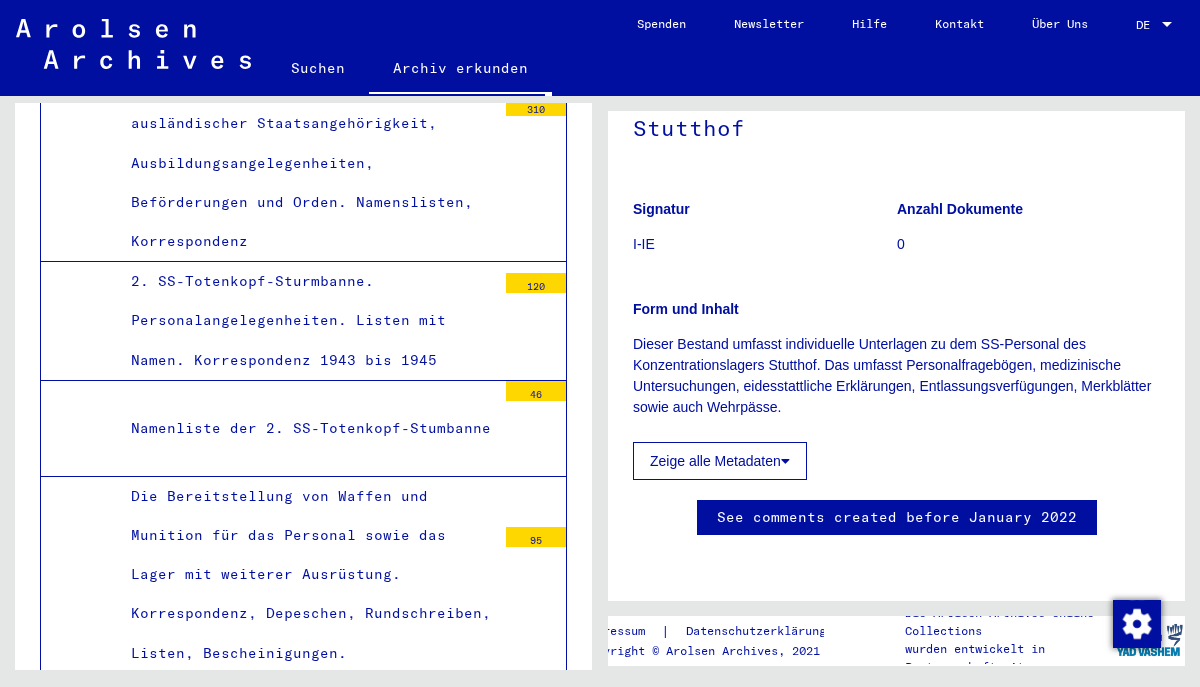 click on "2. SS-Totenkopf-Sturmbanne. Personalangelegenheiten. Listen mit Namen.      Korrespondenz 1943 bis 1945" at bounding box center [306, 321] 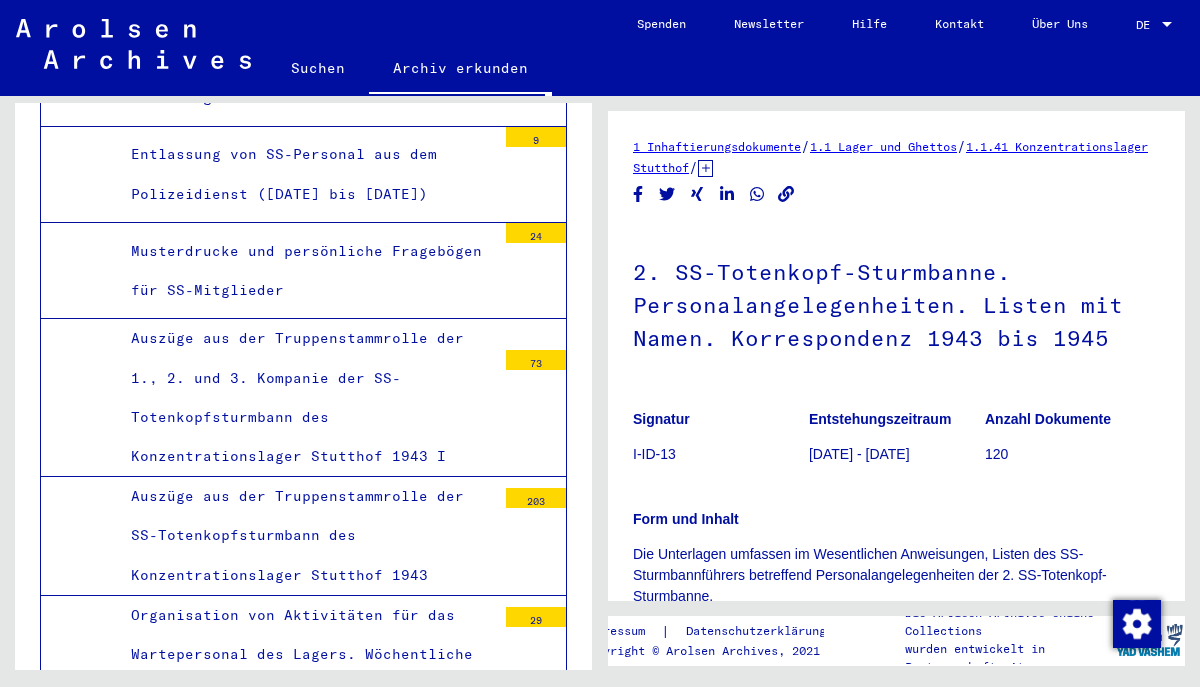 scroll, scrollTop: 4388, scrollLeft: 0, axis: vertical 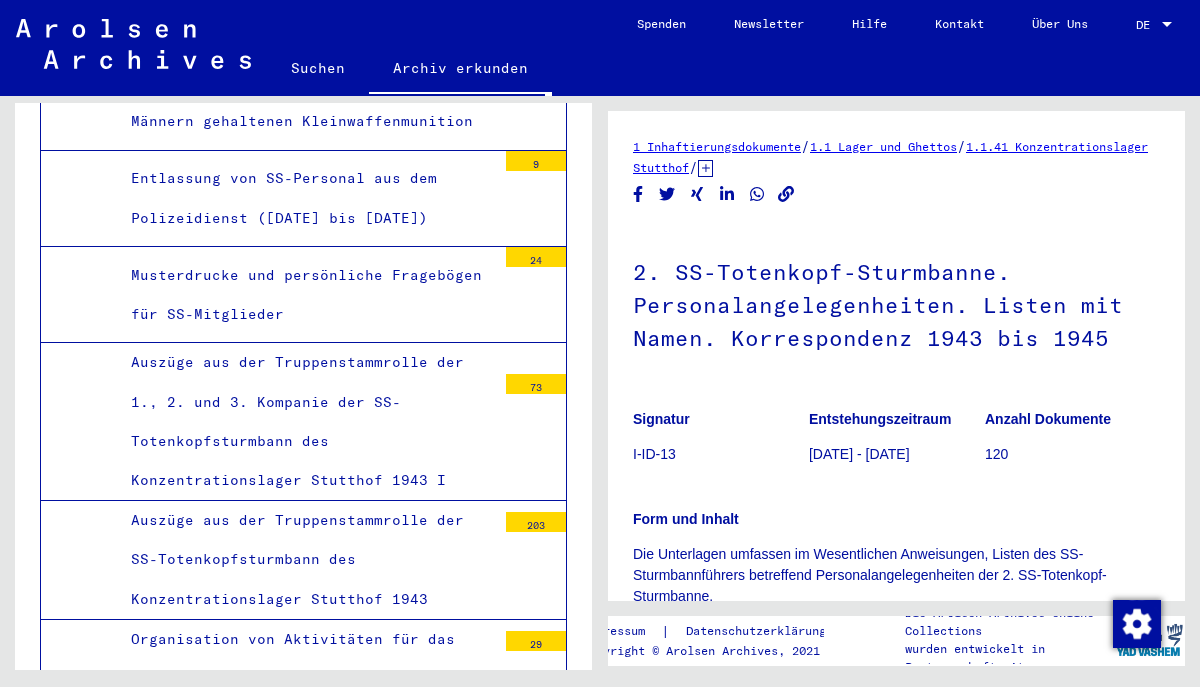 click on "Auszüge aus der Truppenstammrolle der 1., 2. und 3. Kompanie der      SS-Totenkopfsturmbann des Konzentrationslager Stutthof 1943 I" at bounding box center (306, 421) 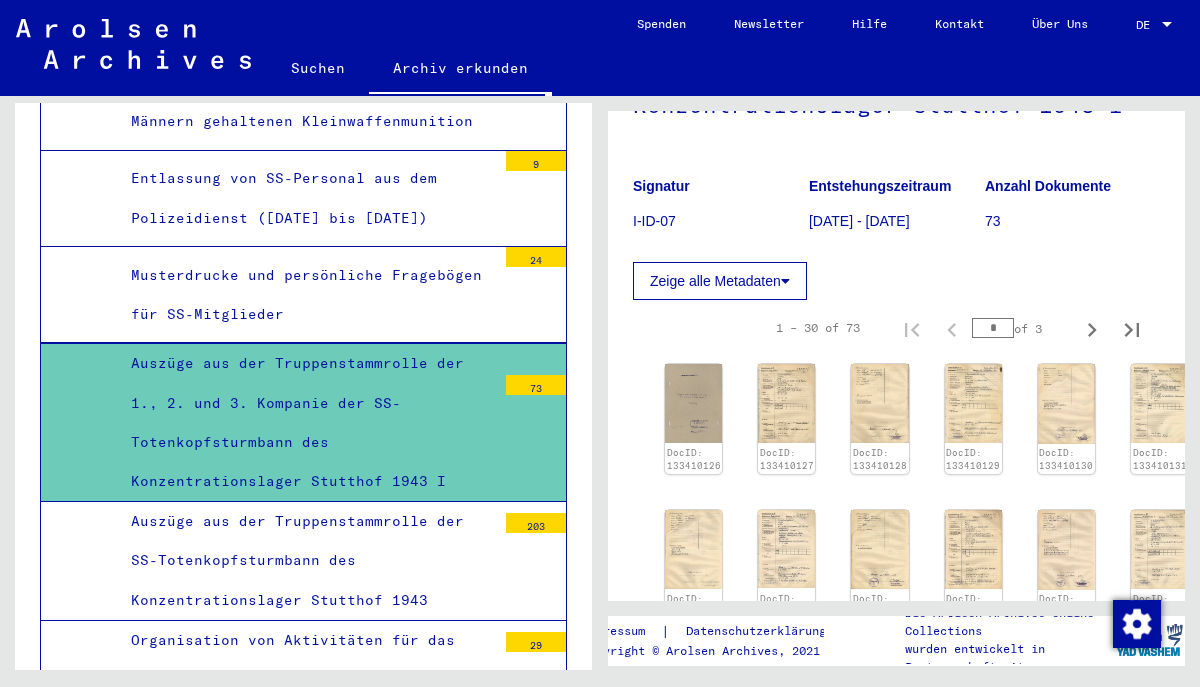 scroll, scrollTop: 269, scrollLeft: 0, axis: vertical 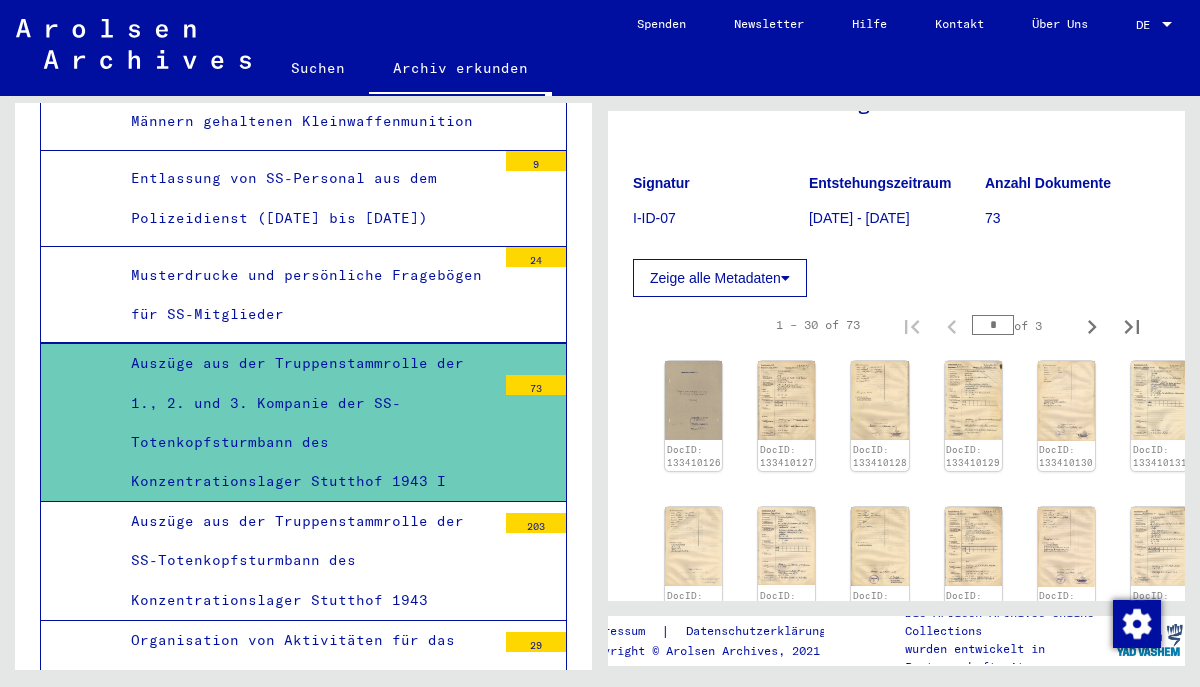 click 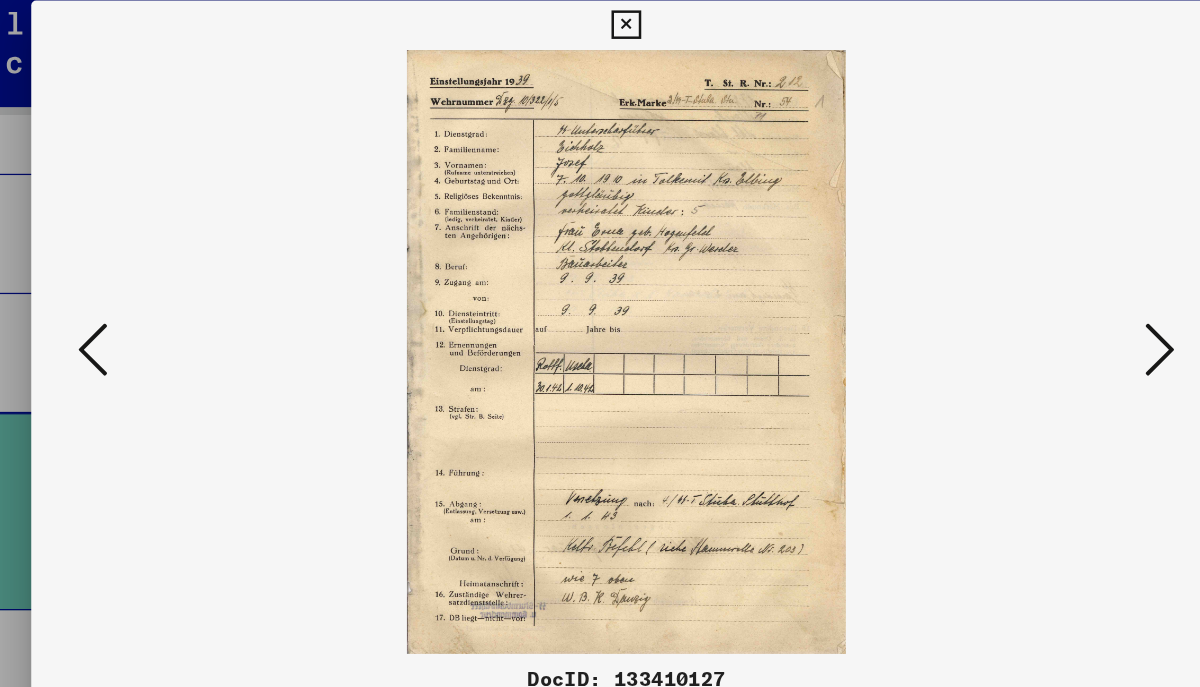 click at bounding box center (1030, 292) 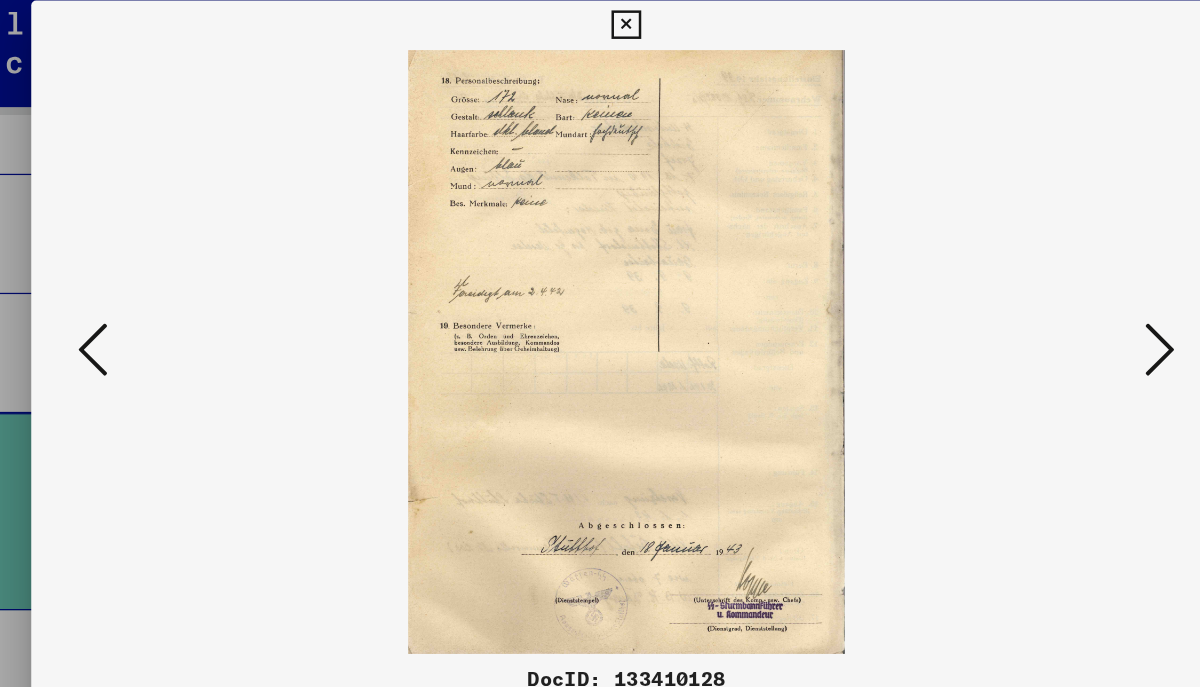 click at bounding box center [1030, 292] 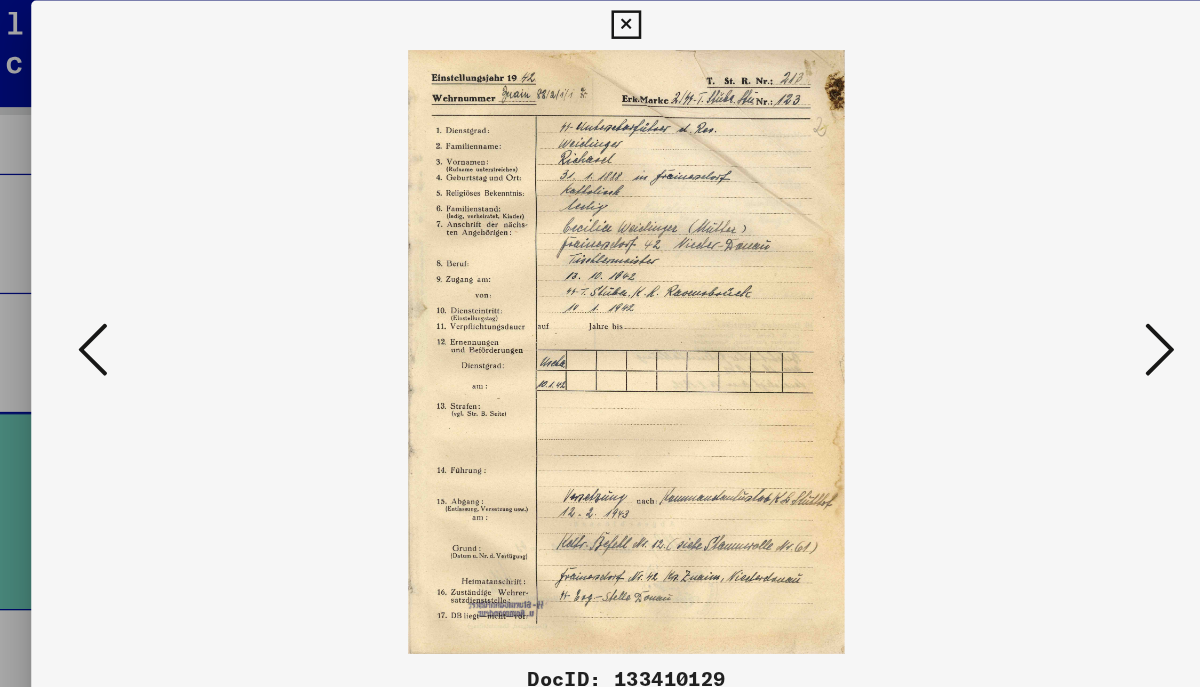 click at bounding box center [1030, 292] 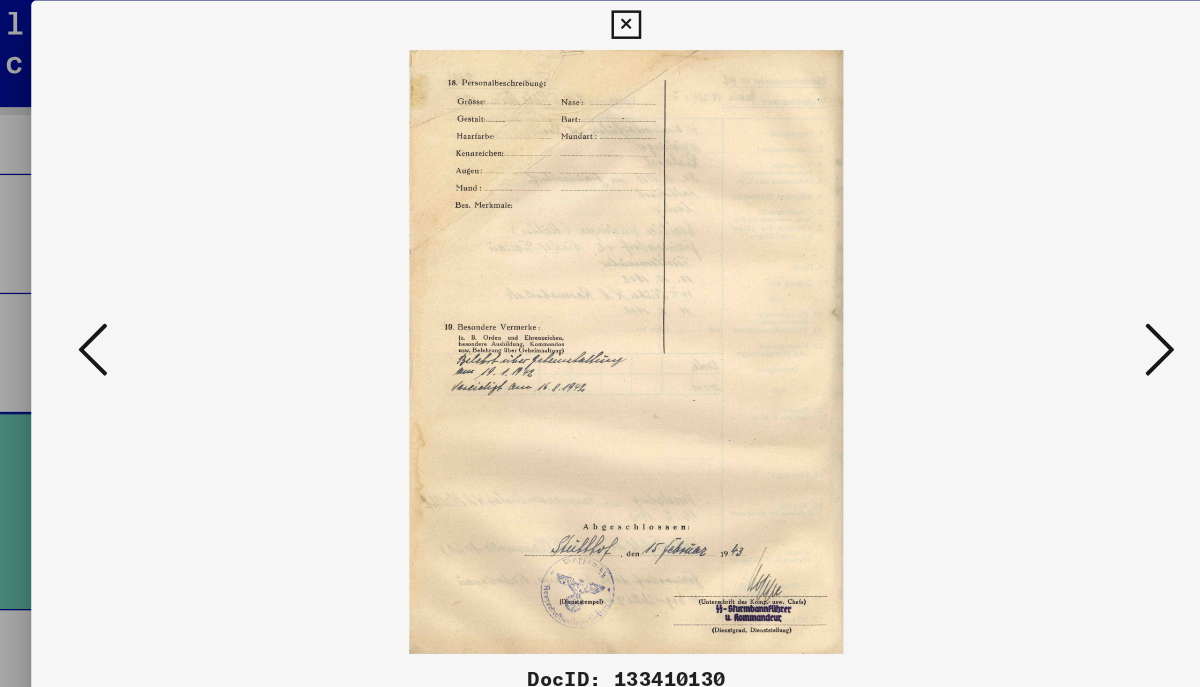 click at bounding box center (1030, 292) 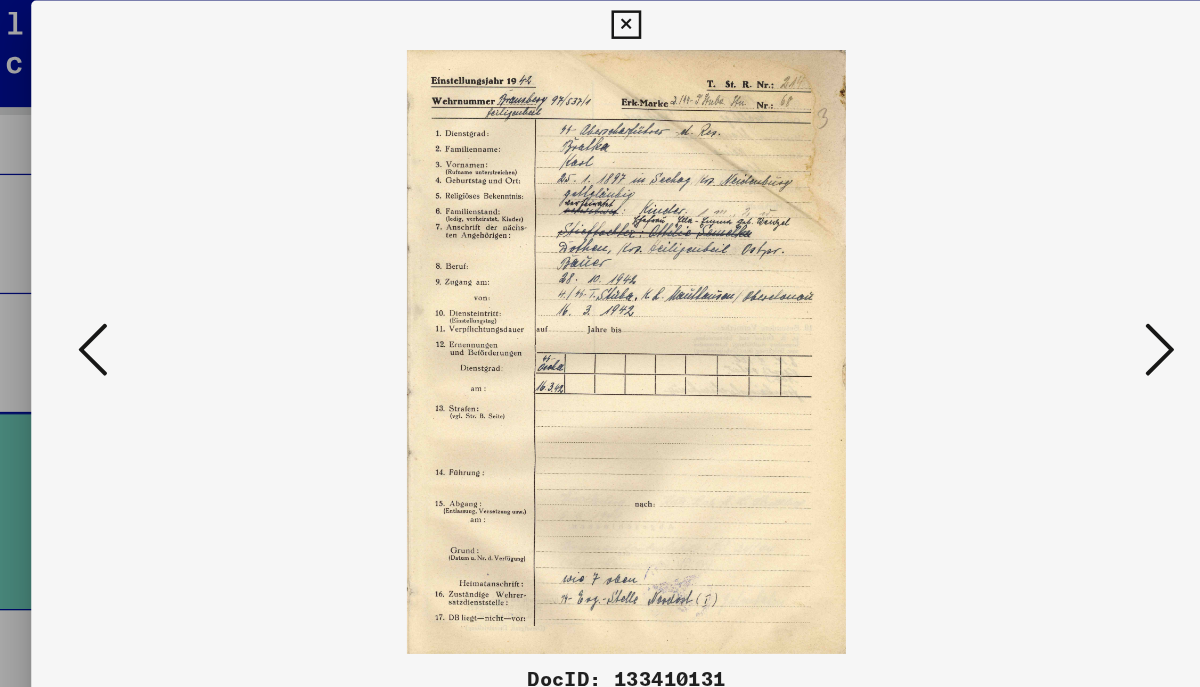 click at bounding box center [1030, 293] 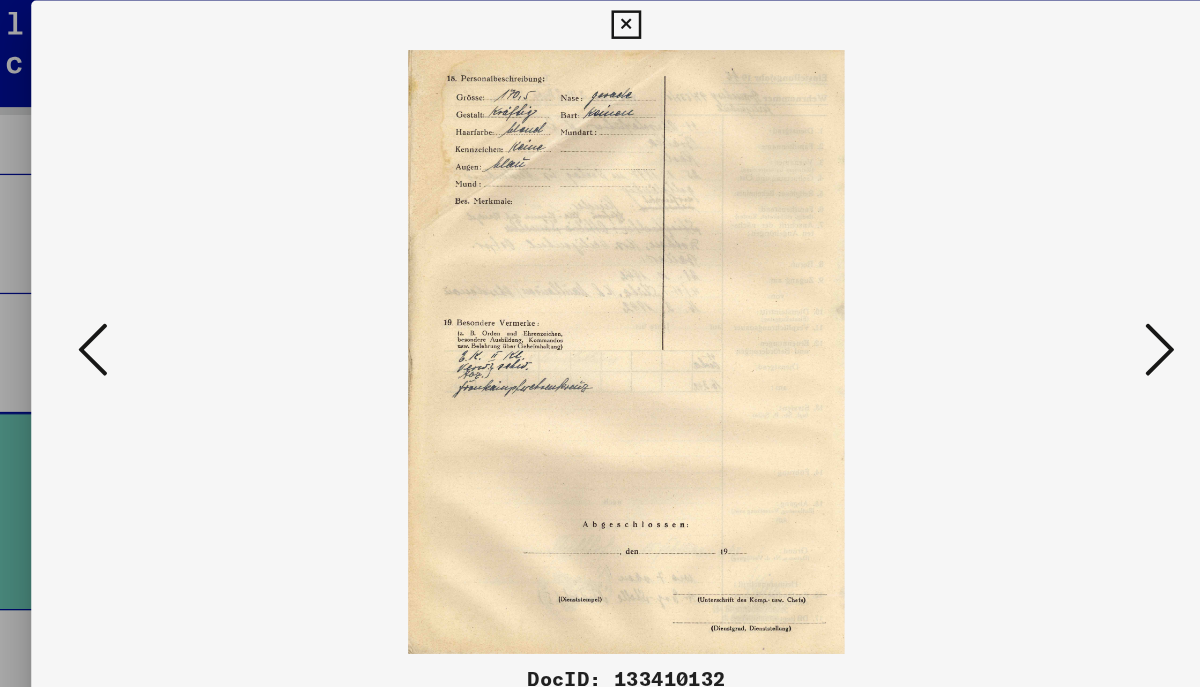 click at bounding box center (1030, 292) 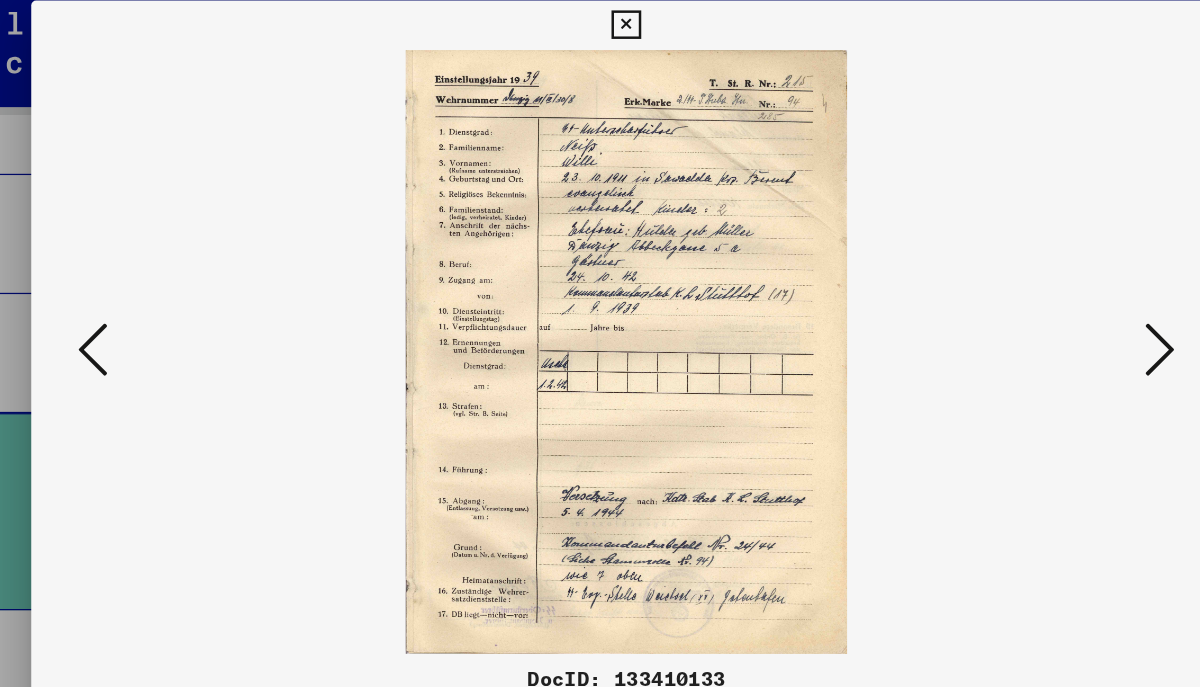 click at bounding box center [1030, 292] 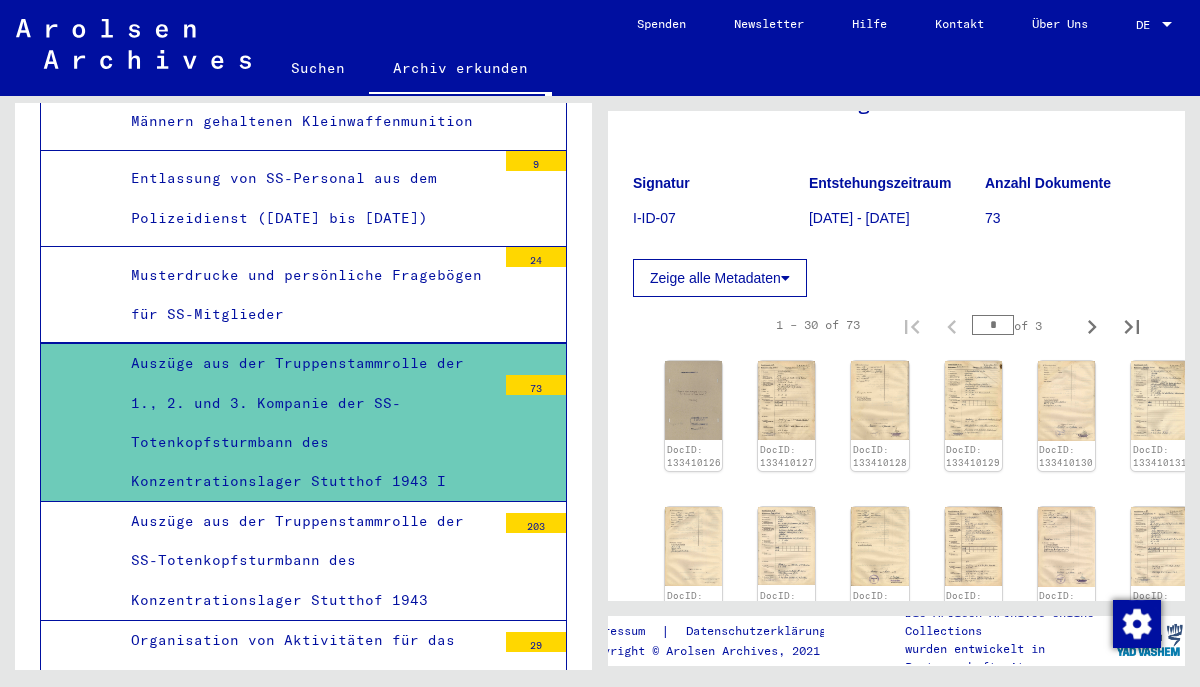 scroll, scrollTop: 0, scrollLeft: 0, axis: both 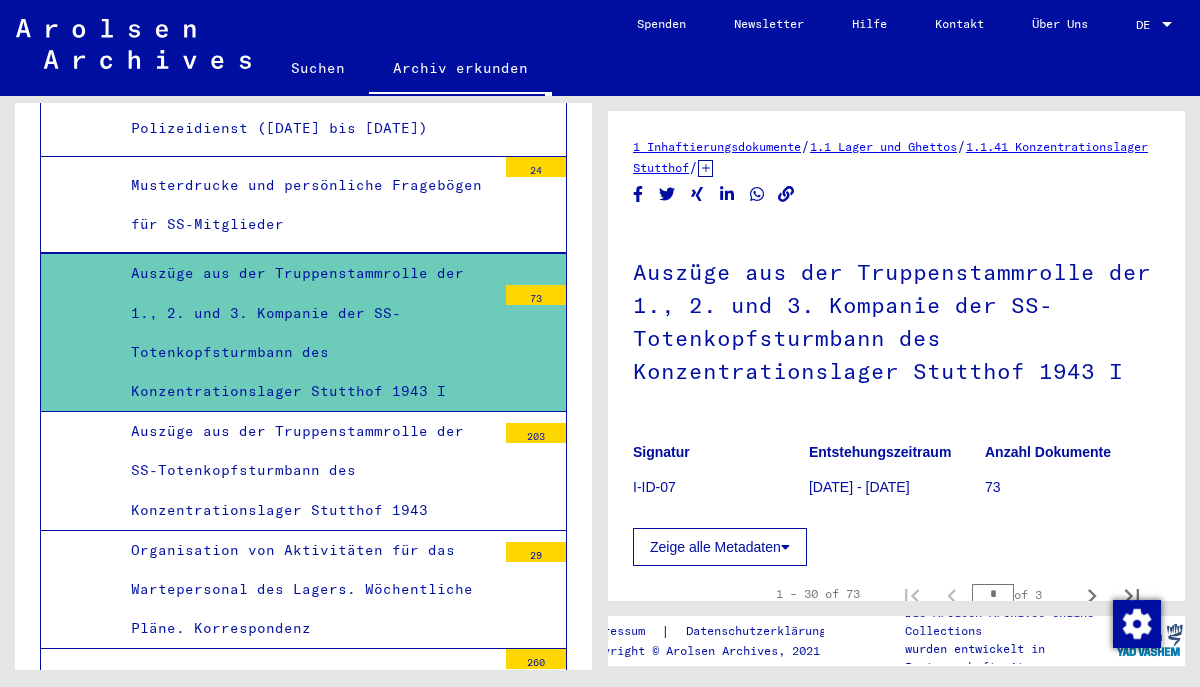 click on "Organisation von Aktivitäten für das Wartepersonal des Lagers.      Wöchentliche Pläne. Korrespondenz" at bounding box center [306, 590] 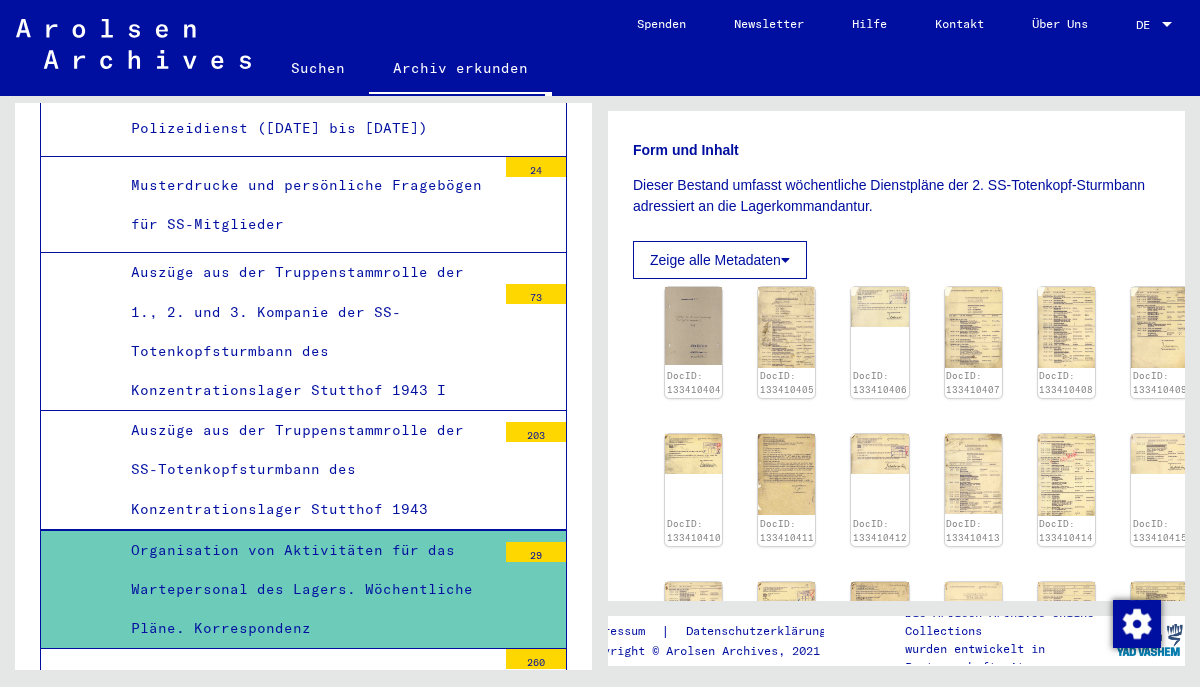 scroll, scrollTop: 371, scrollLeft: 0, axis: vertical 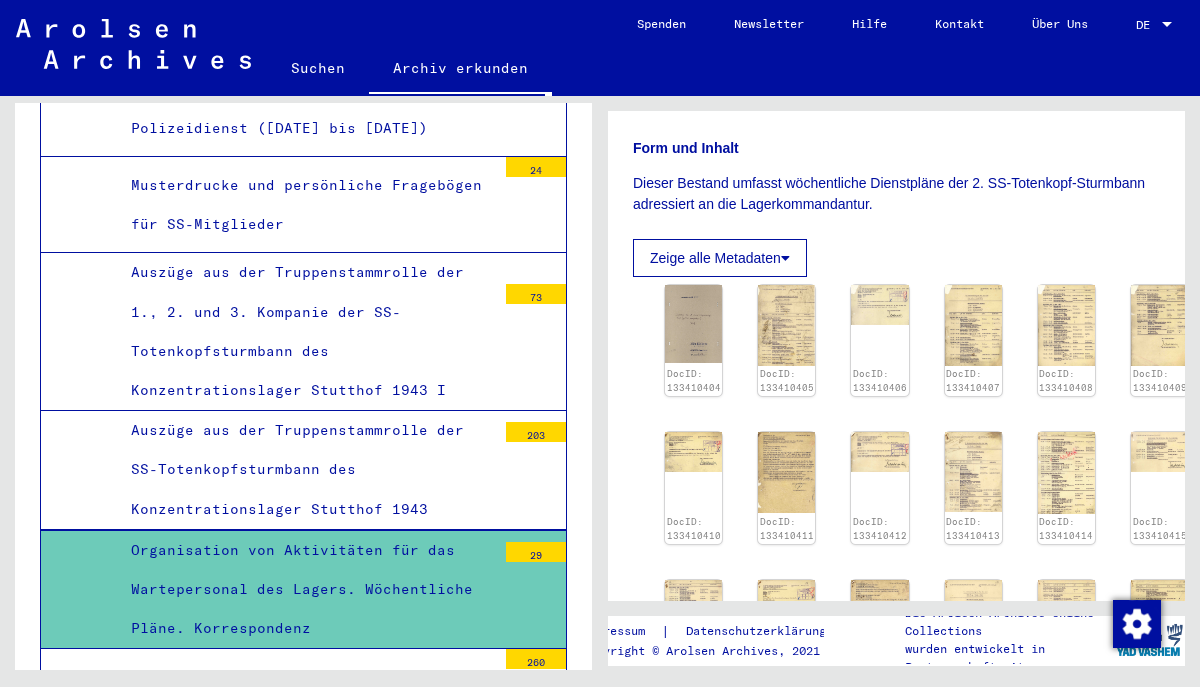 click 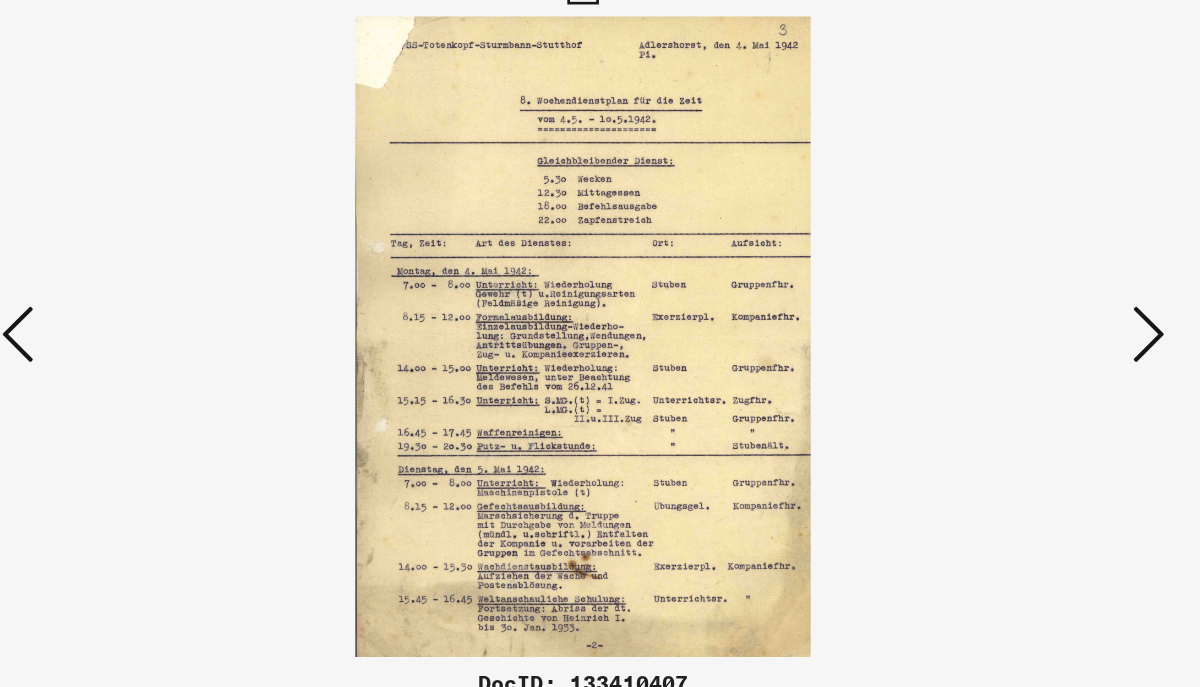 click at bounding box center [1030, 292] 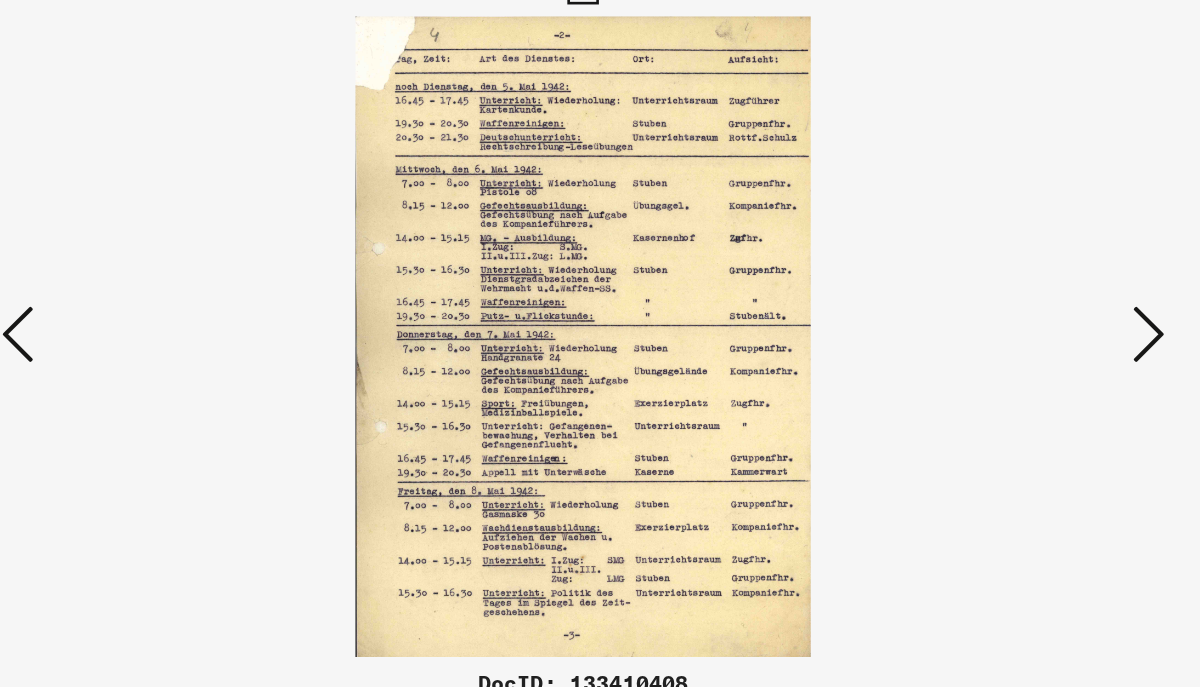 click at bounding box center [1030, 292] 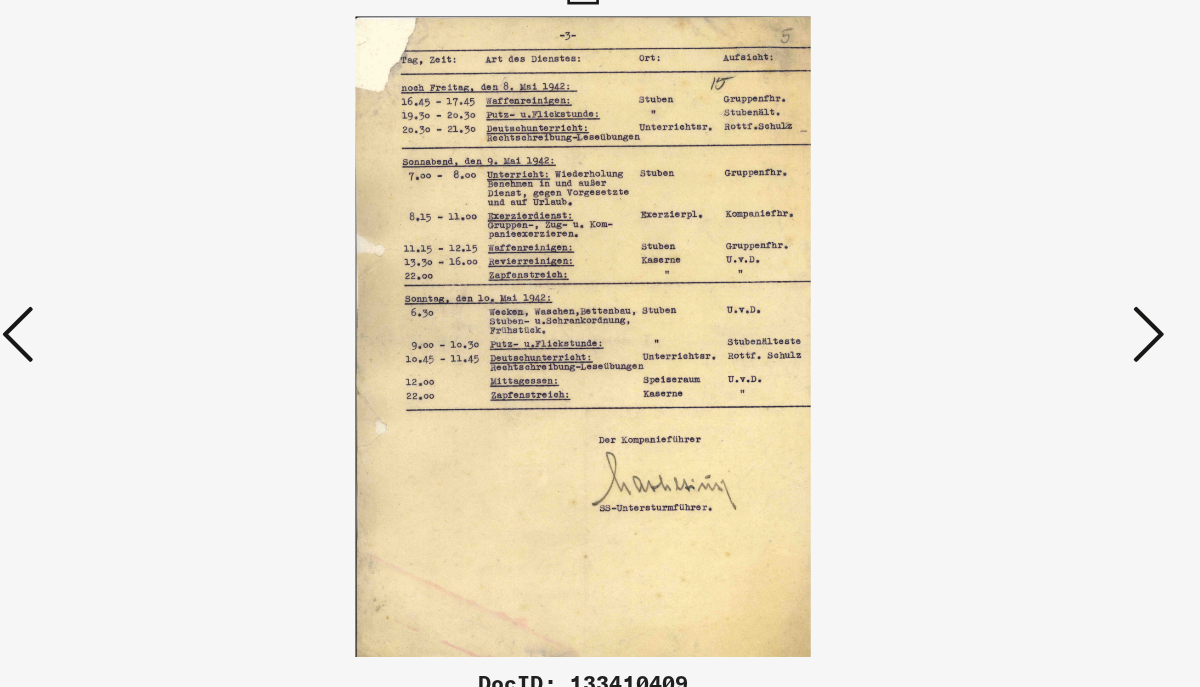 click at bounding box center (1030, 292) 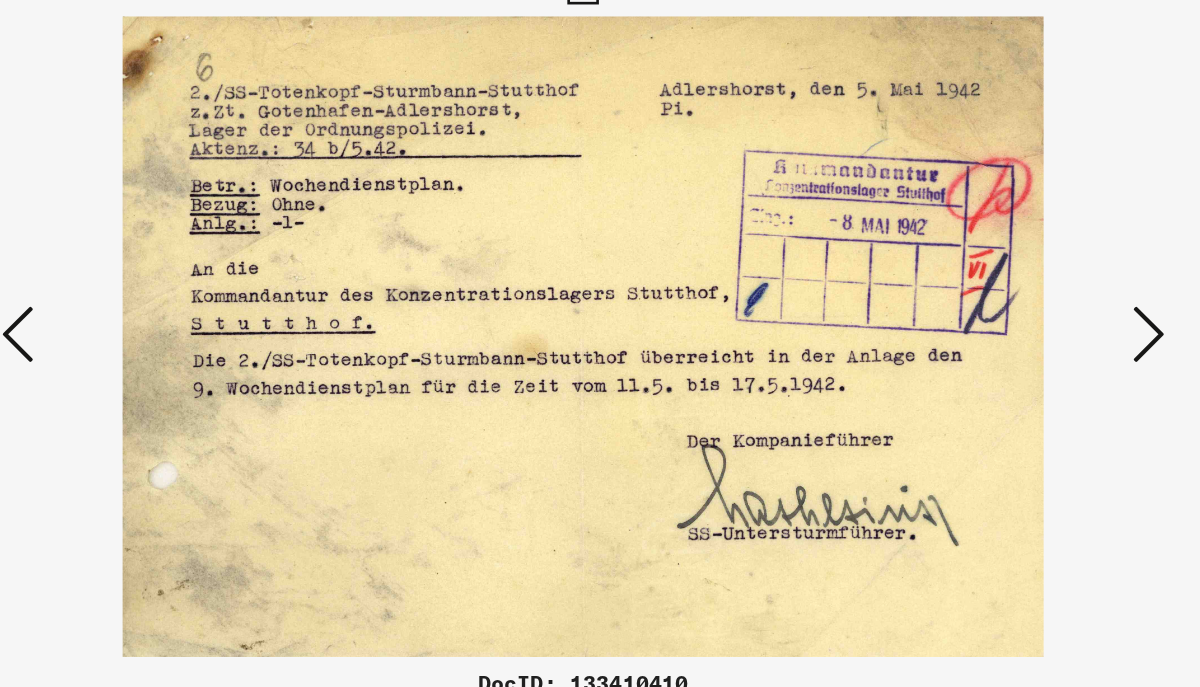 click at bounding box center (1030, 293) 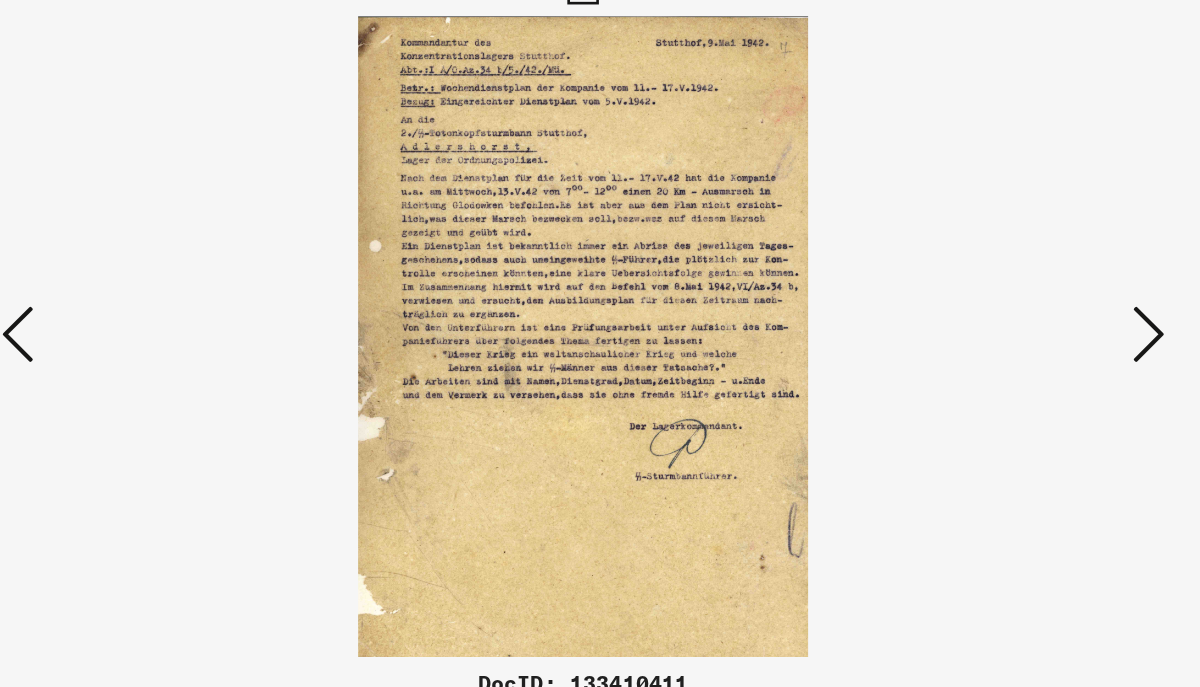 click at bounding box center (1030, 293) 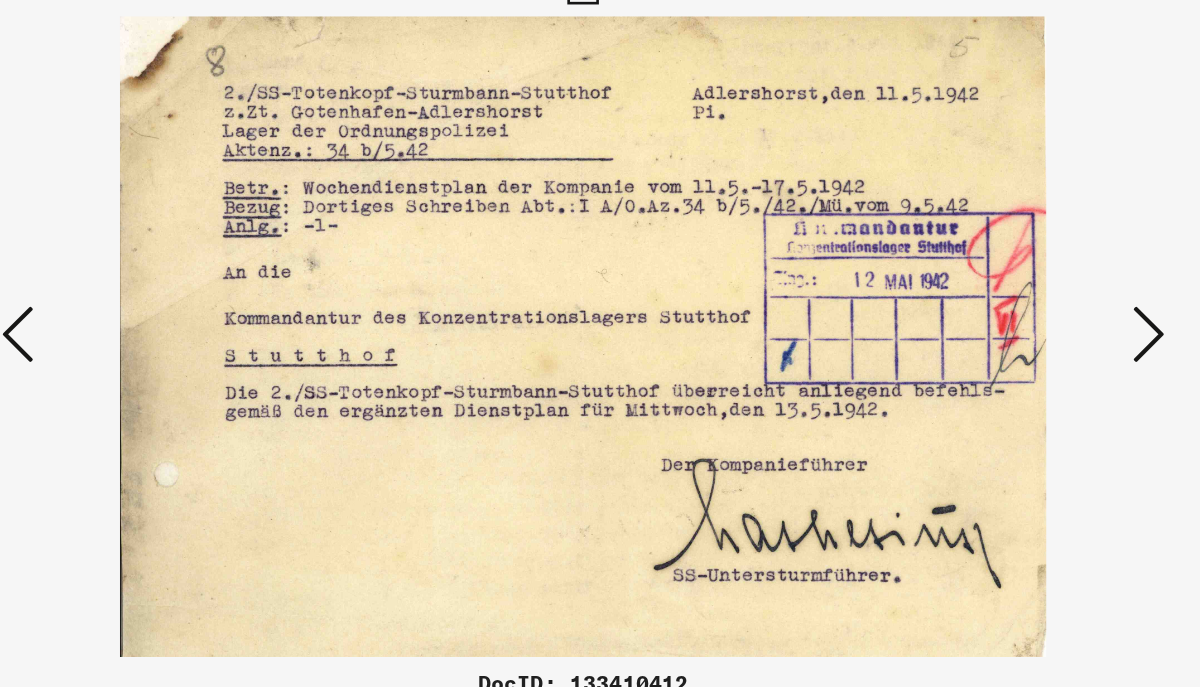 click at bounding box center [600, 293] 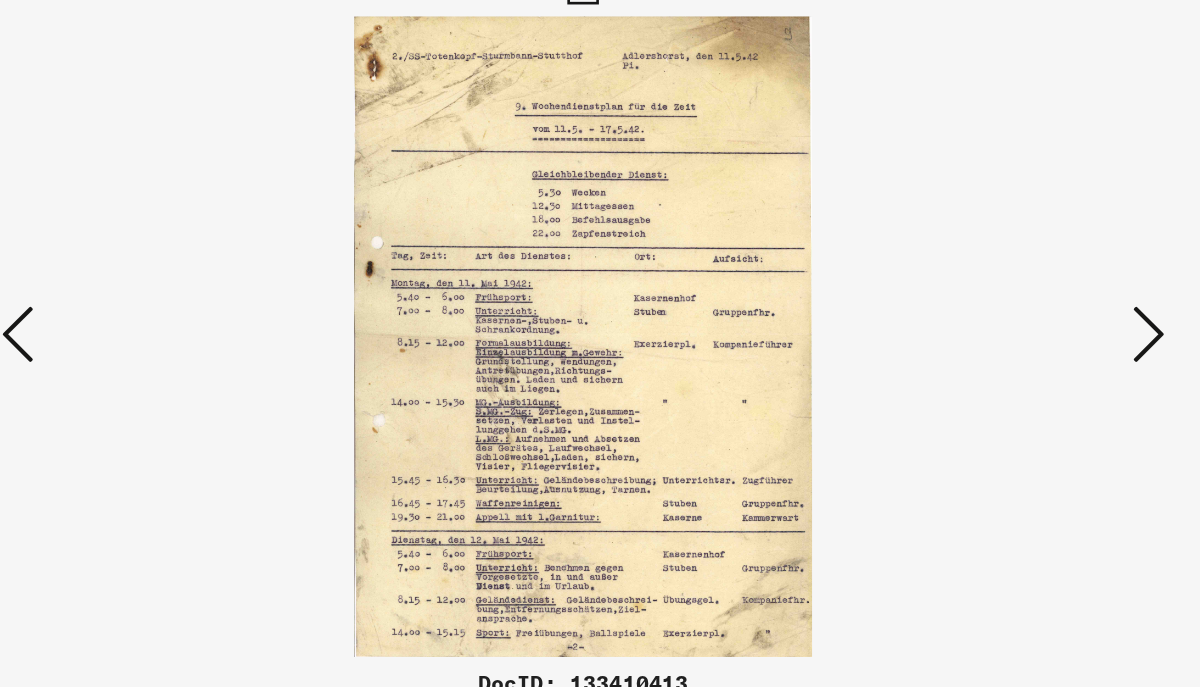 click at bounding box center [600, 293] 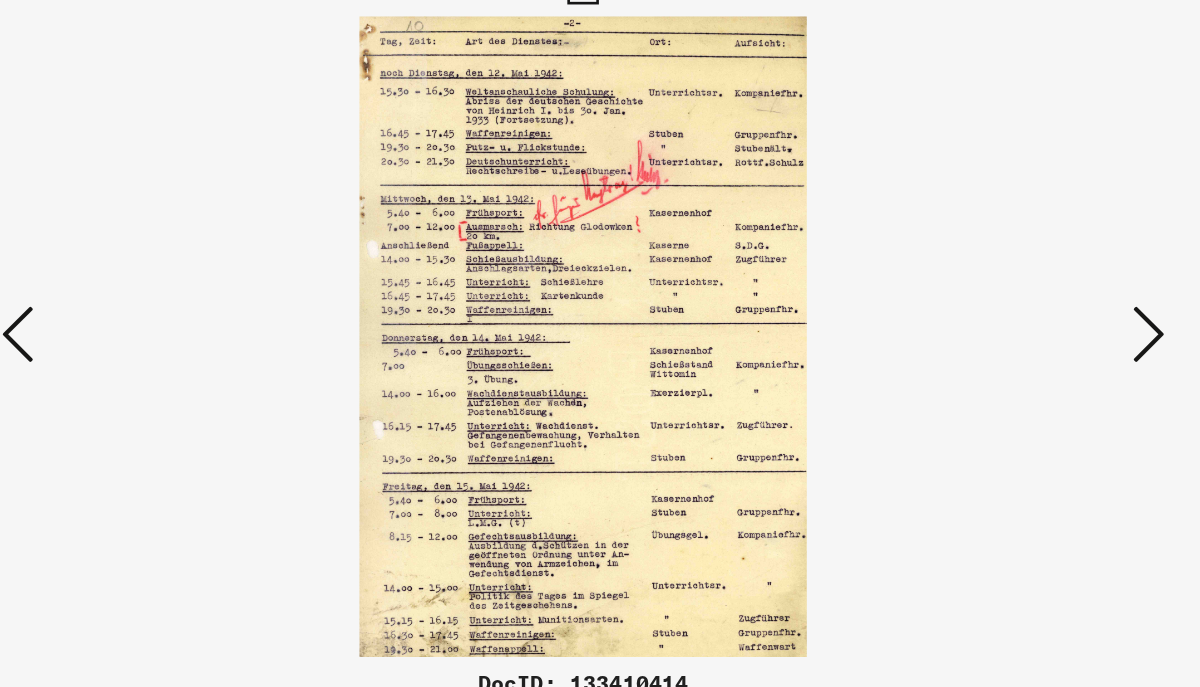 click at bounding box center (1030, 292) 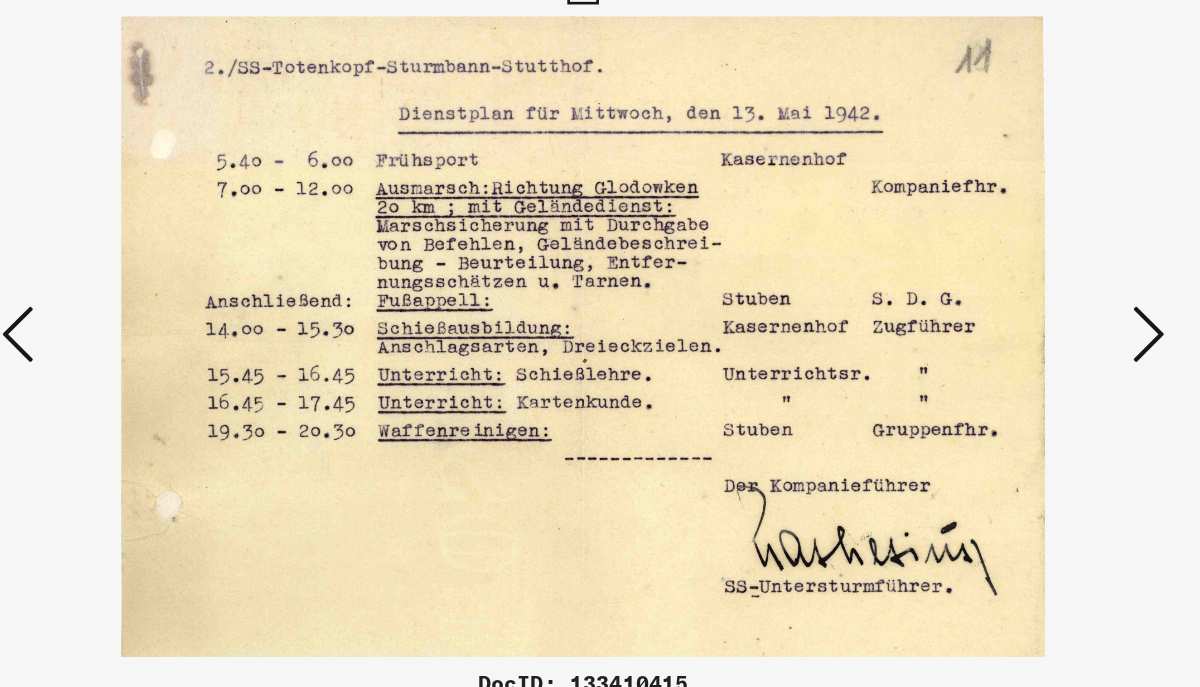 click at bounding box center [1030, 292] 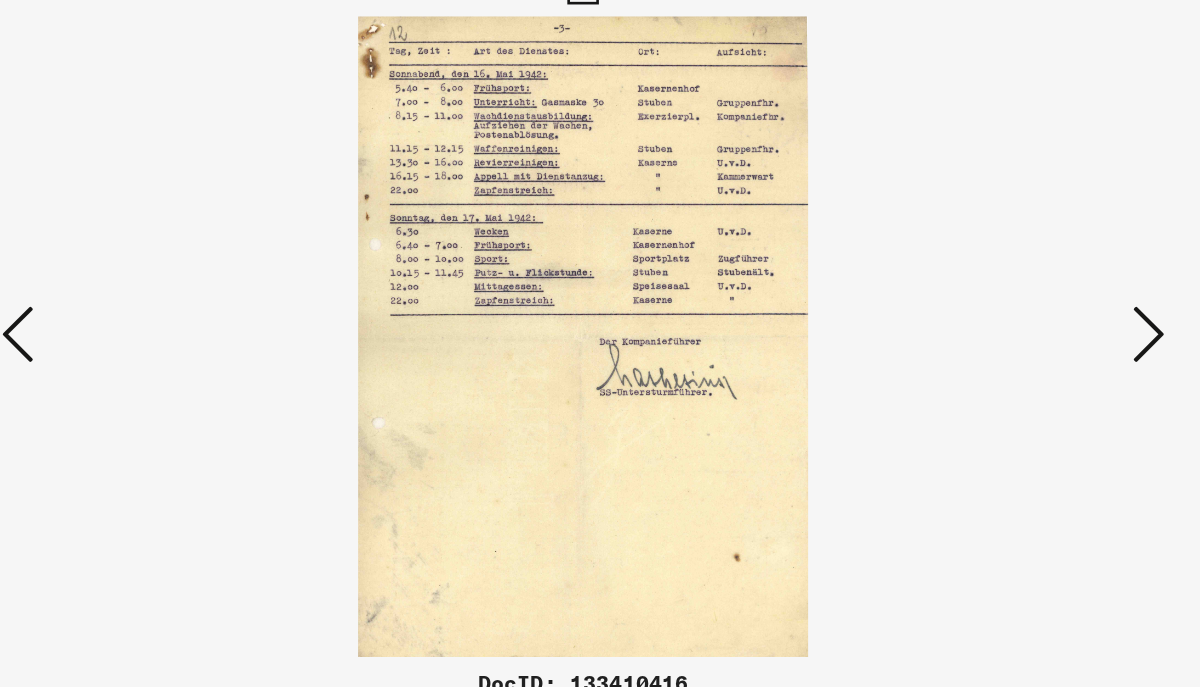 click at bounding box center [1030, 293] 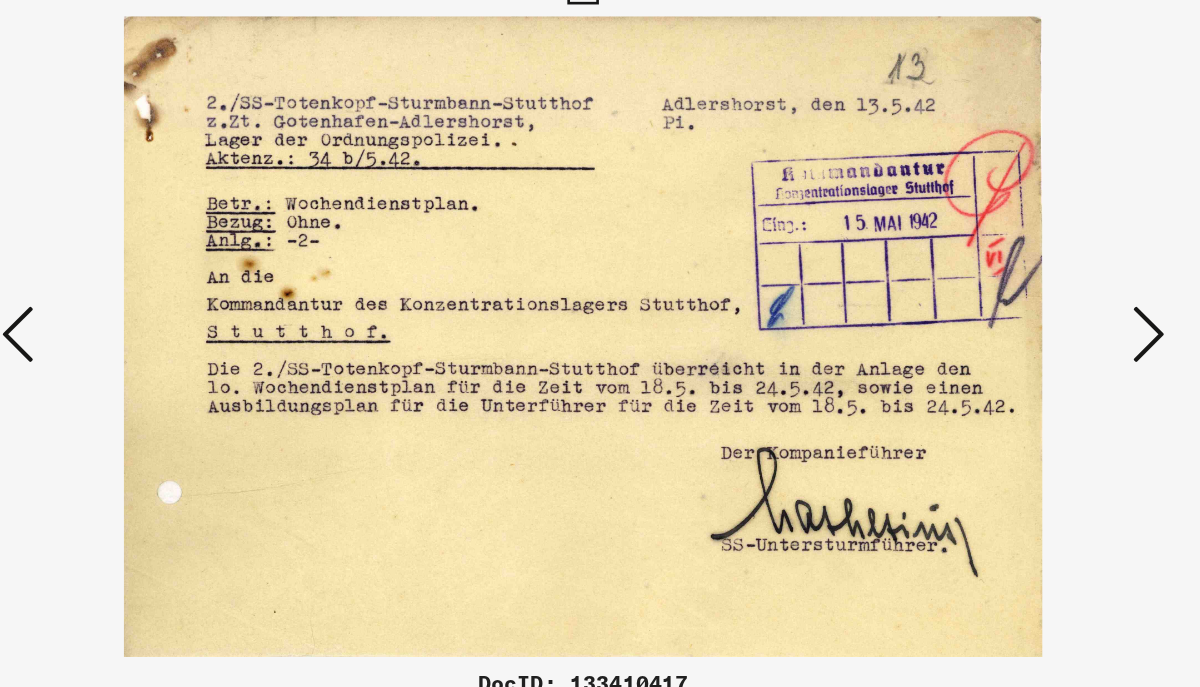 click at bounding box center (600, 293) 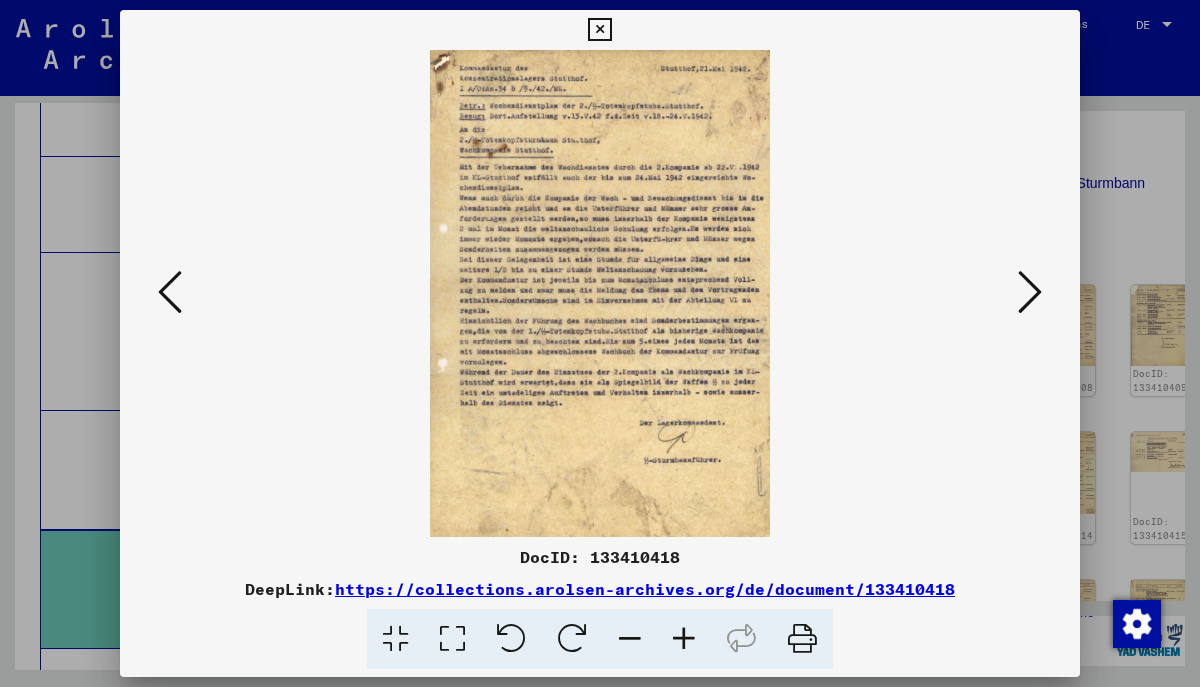 scroll, scrollTop: 0, scrollLeft: 0, axis: both 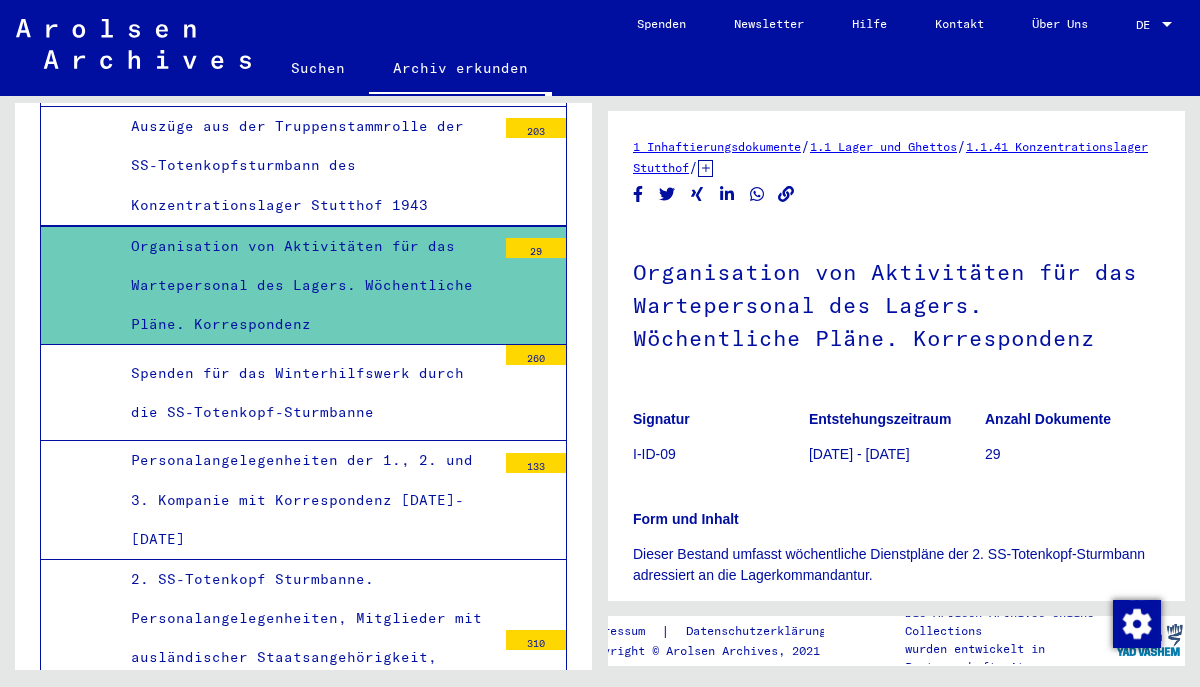 click at bounding box center [536, 510] 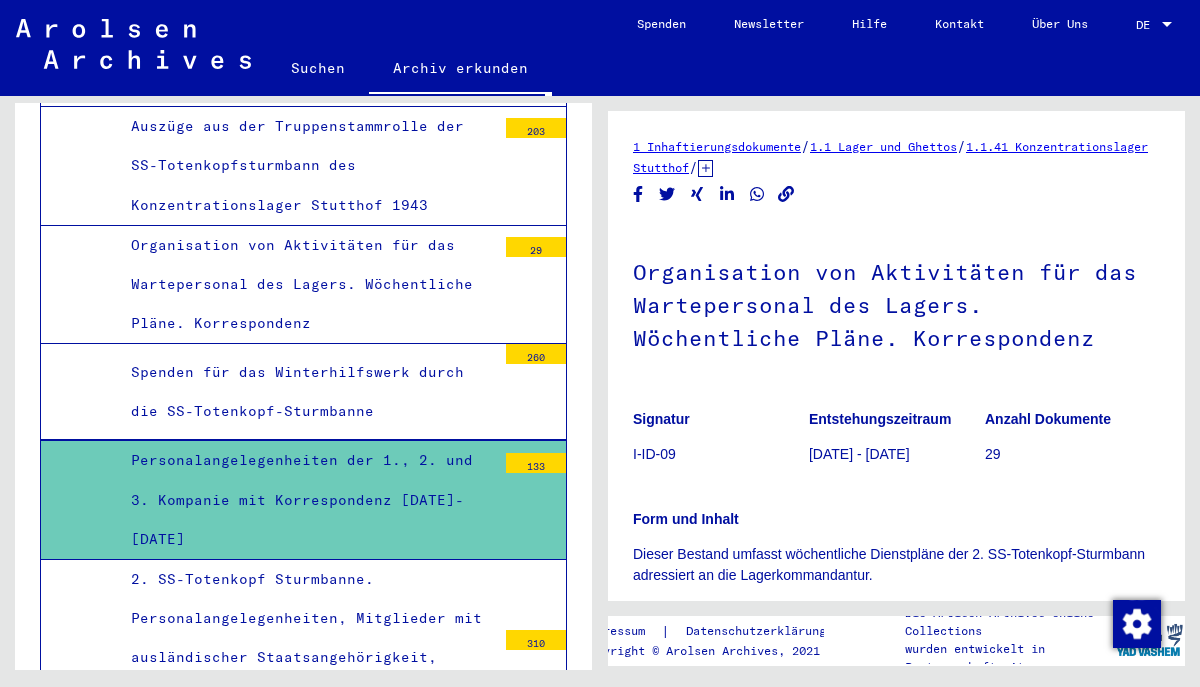 click on "2. SS-Totenkopf Sturmbanne. Personalangelegenheiten, Mitglieder mit ausländischer Staatsangehörigkeit, Ausbildungsangelegenheiten, Beförderungen und Orden. Namenslisten, Korrespondenz" at bounding box center (306, 677) 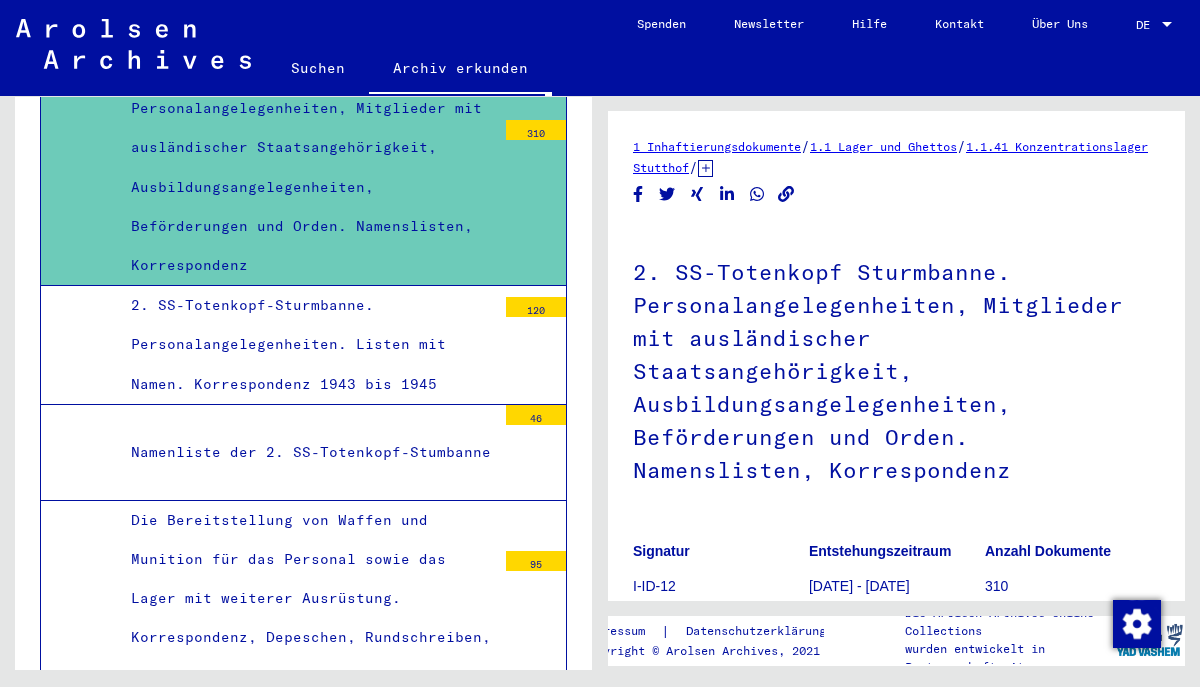 scroll, scrollTop: 5319, scrollLeft: 0, axis: vertical 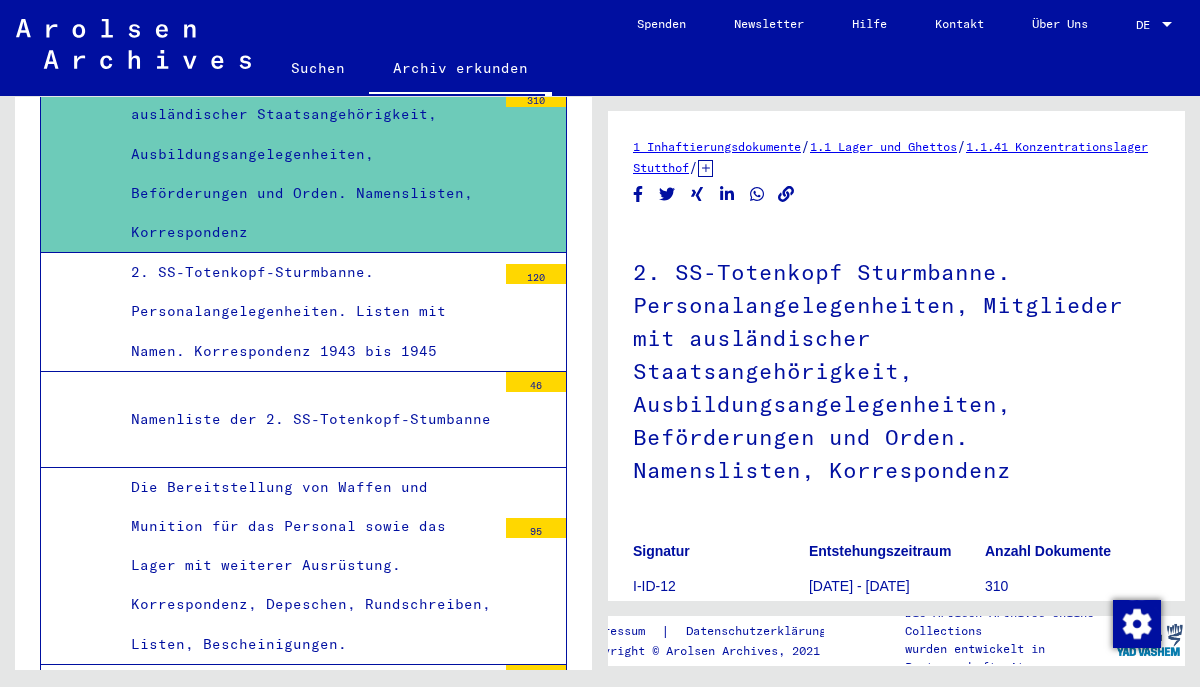 click on "2. SS-Totenkopf-Sturmbanne. Personalangelegenheiten. Listen mit Namen.      Korrespondenz 1943 bis 1945" at bounding box center (306, 312) 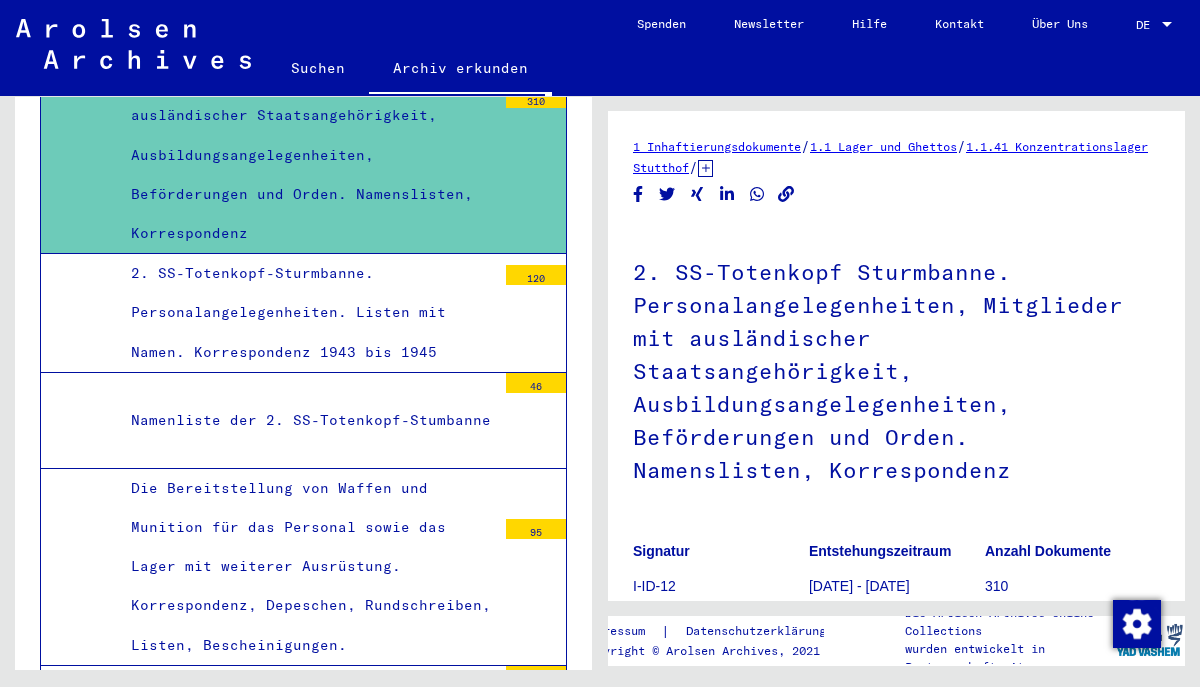 click on "2. SS-Totenkopf-Sturmbanne. Personalangelegenheiten. Listen mit Namen.      Korrespondenz 1943 bis 1945" at bounding box center (306, 313) 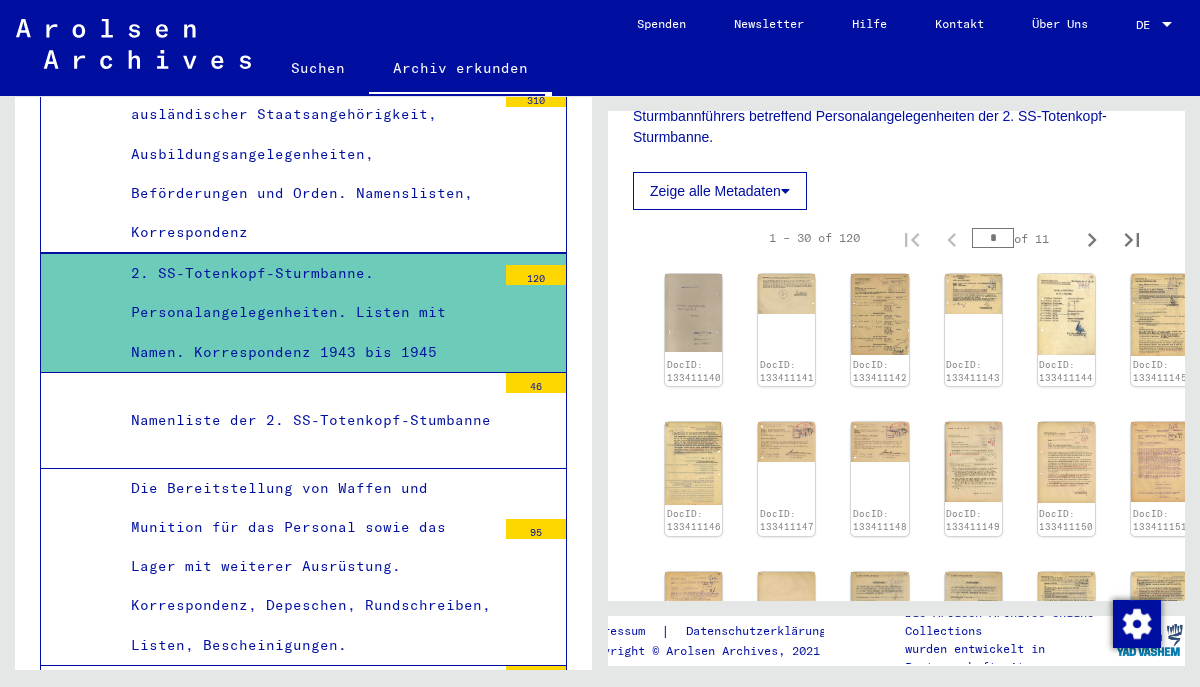 scroll, scrollTop: 454, scrollLeft: 0, axis: vertical 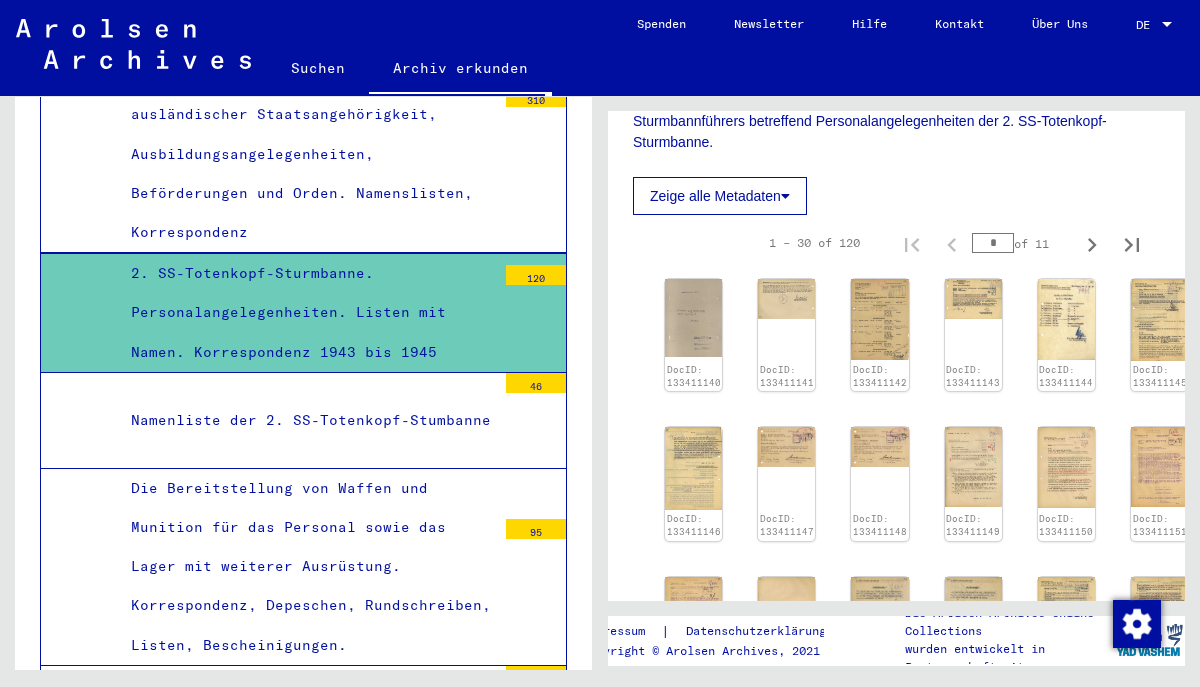 click on "Suchen" 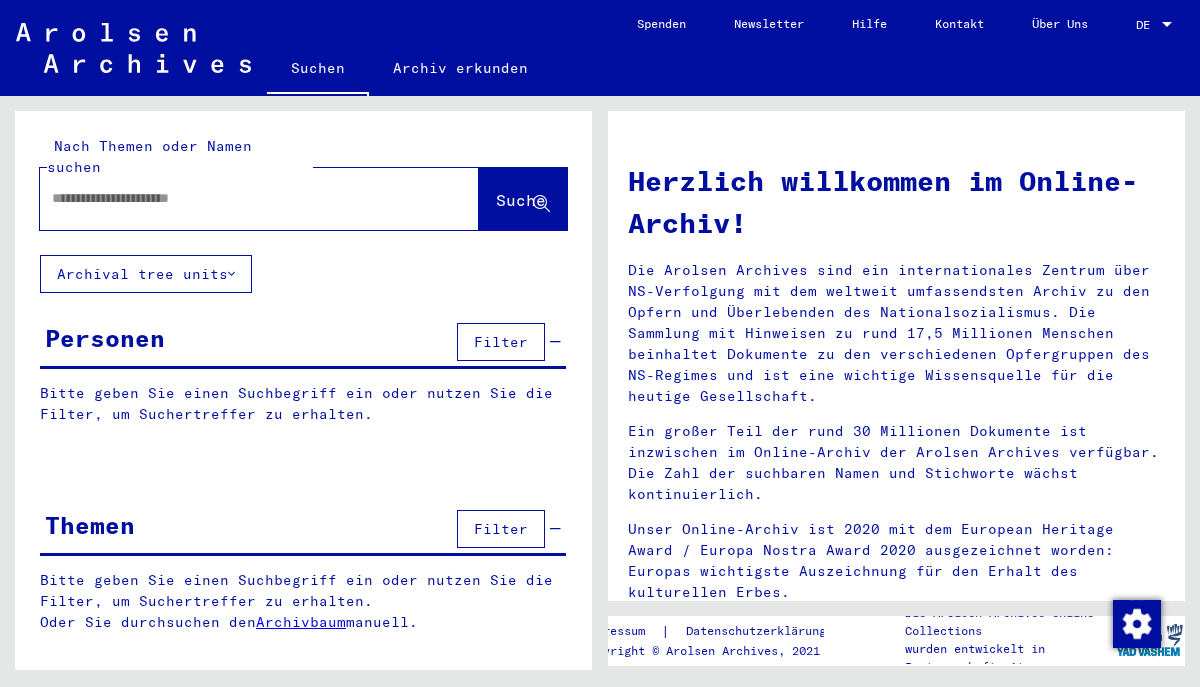 click at bounding box center [235, 198] 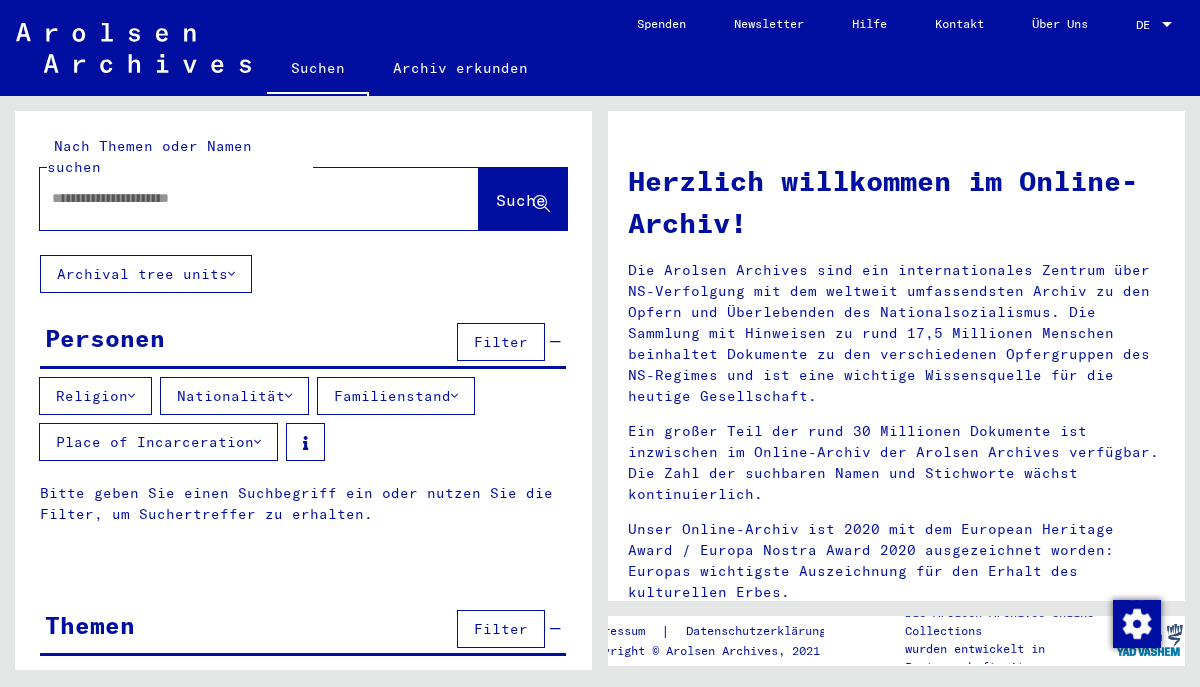 click on "Nationalität" at bounding box center (234, 396) 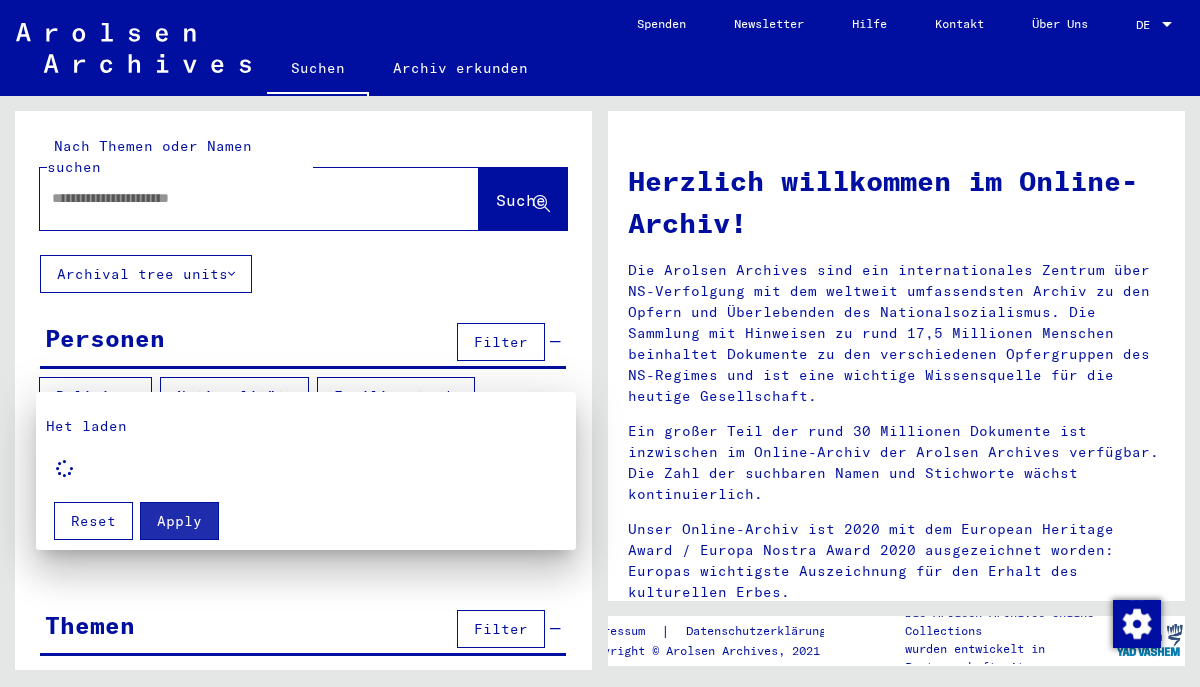 click at bounding box center (600, 343) 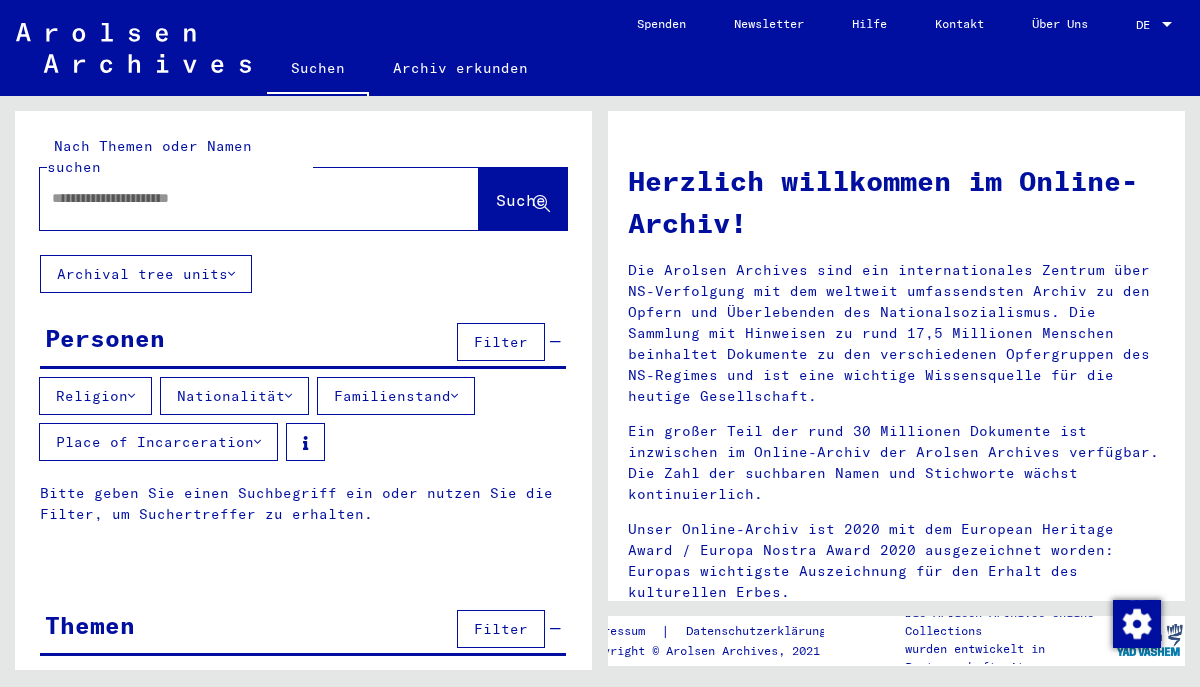 click at bounding box center (454, 396) 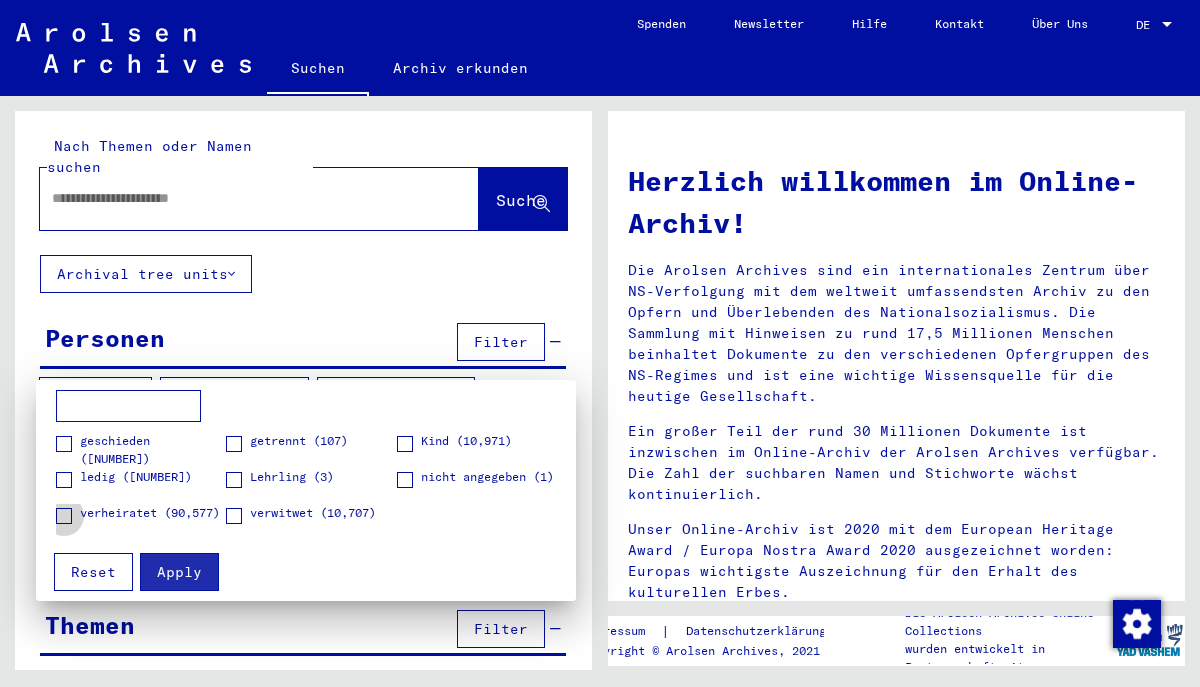 click at bounding box center [64, 516] 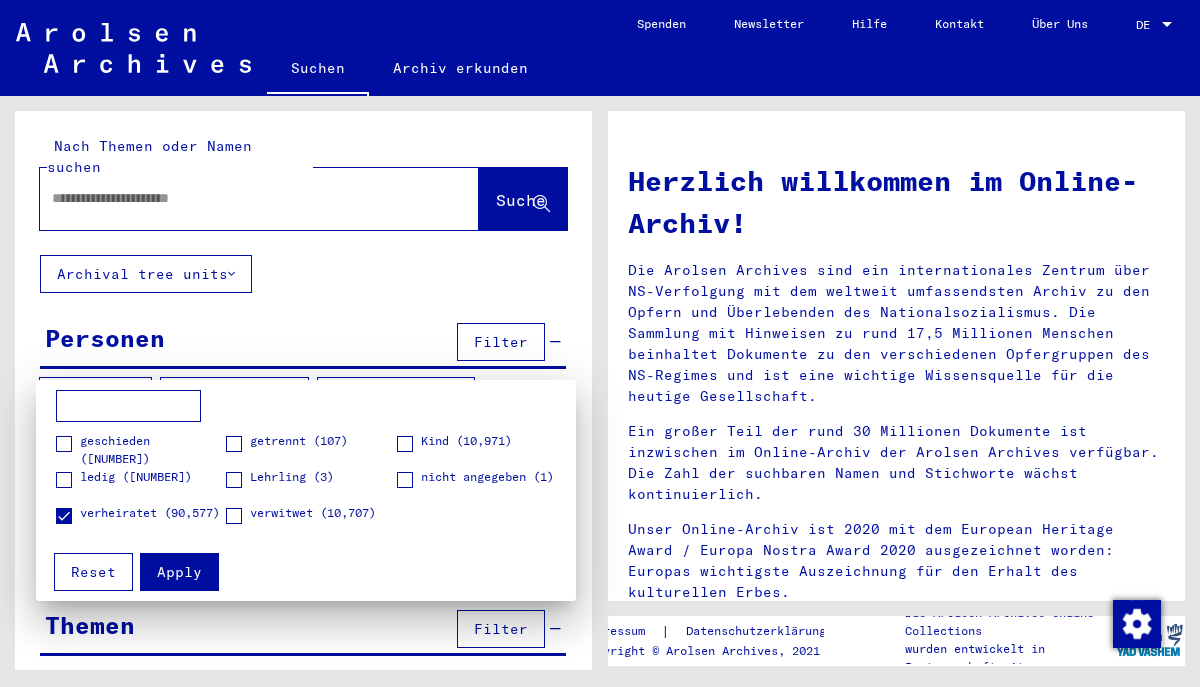 click at bounding box center (600, 343) 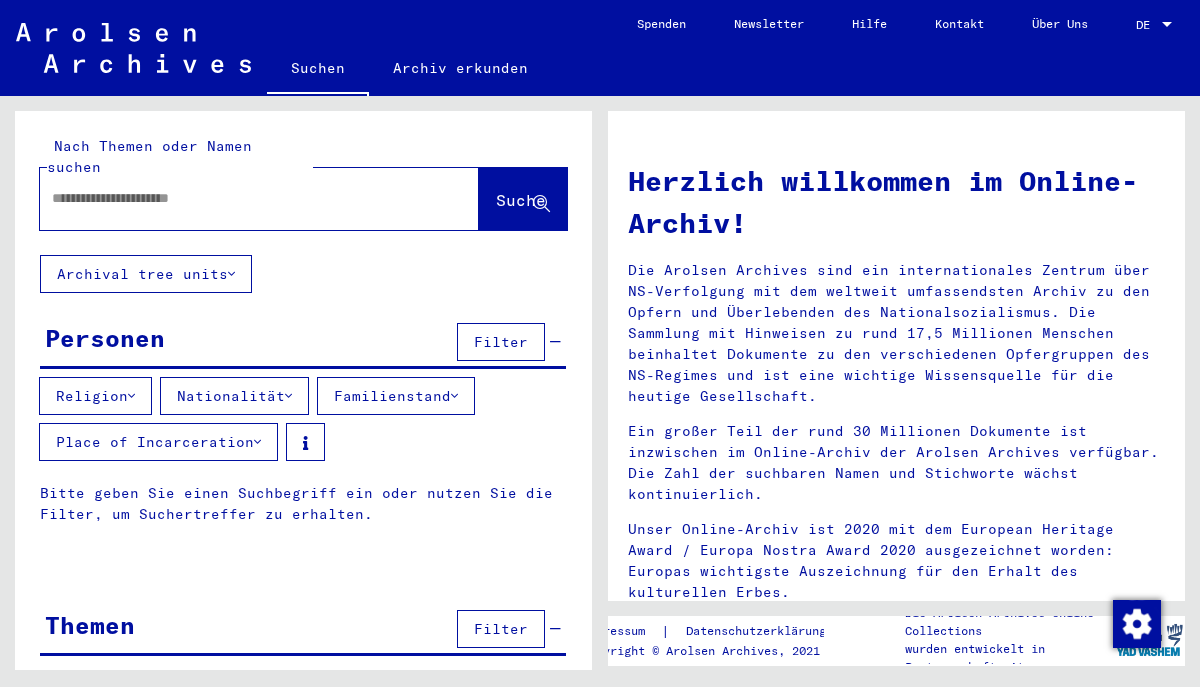 click at bounding box center [235, 198] 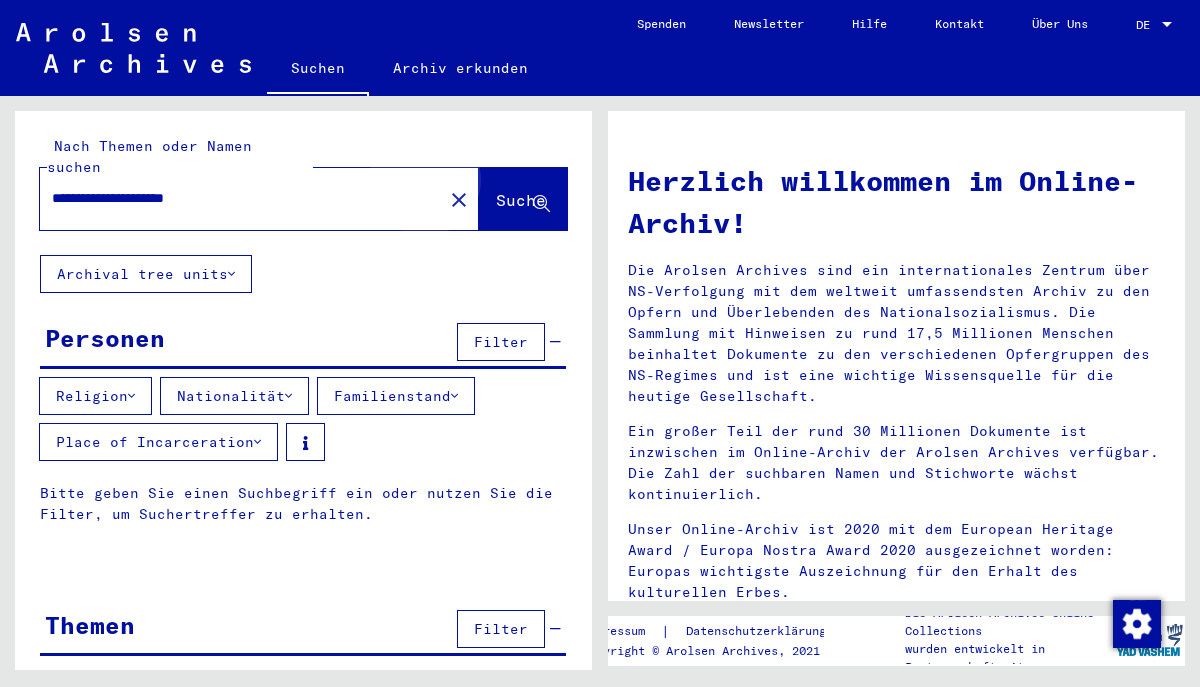 type on "**********" 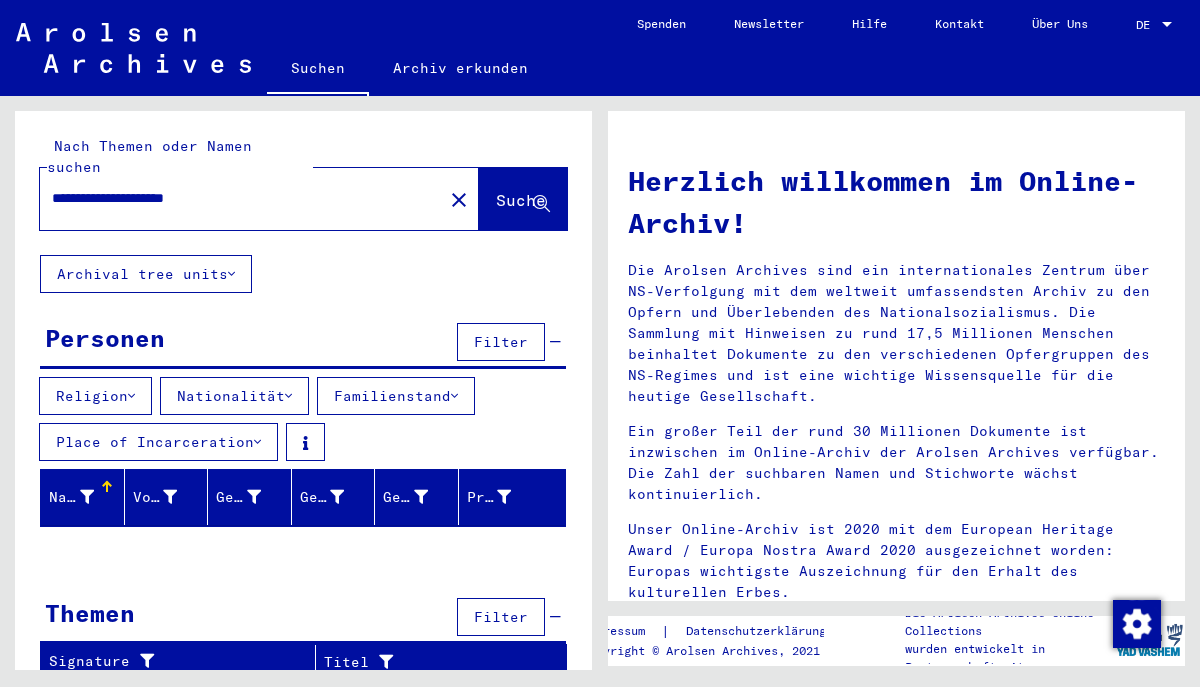 click on "Nachname" at bounding box center (86, 497) 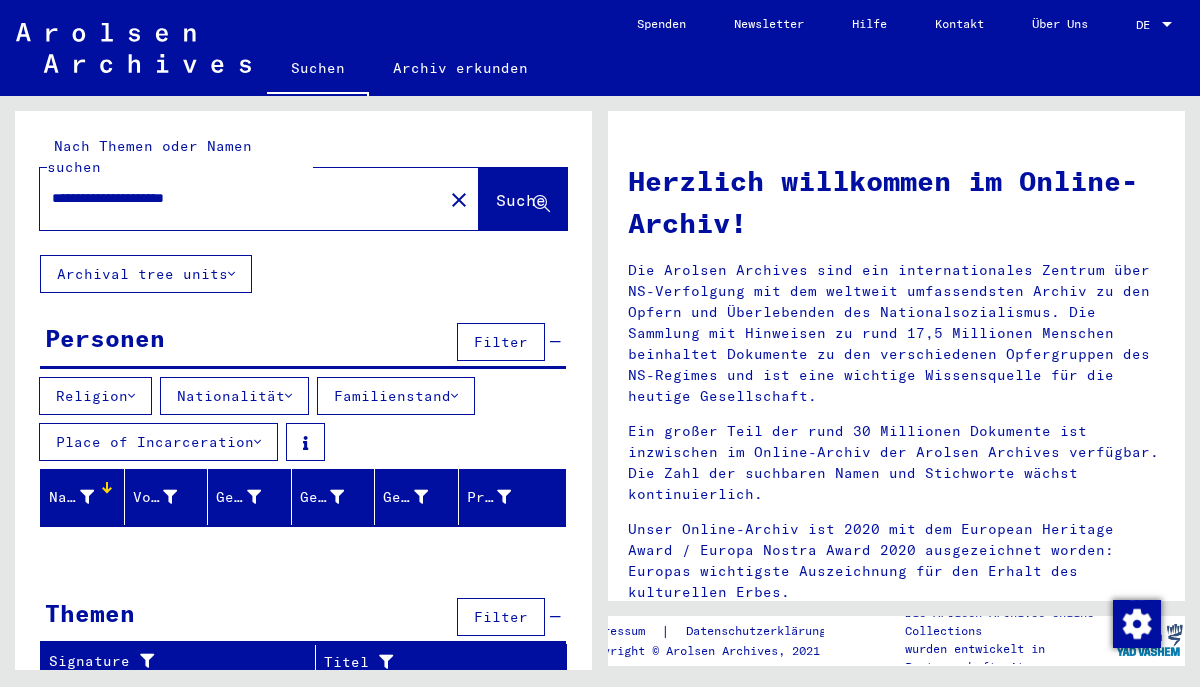 click at bounding box center [106, 492] 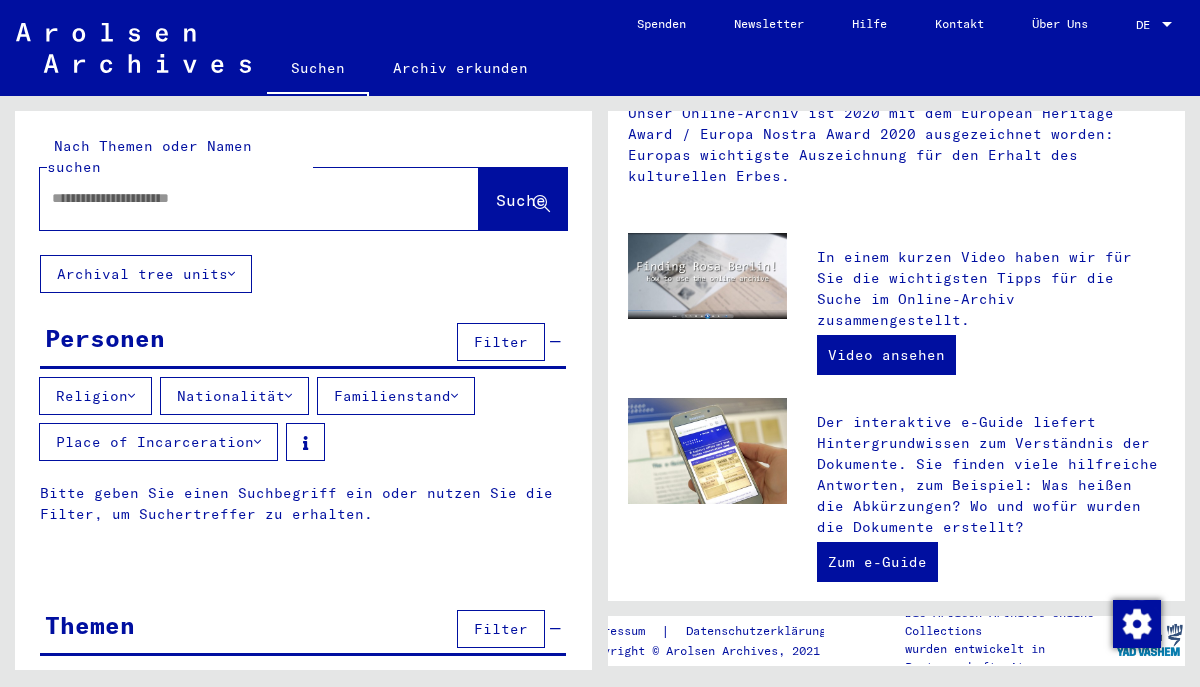scroll, scrollTop: 418, scrollLeft: 0, axis: vertical 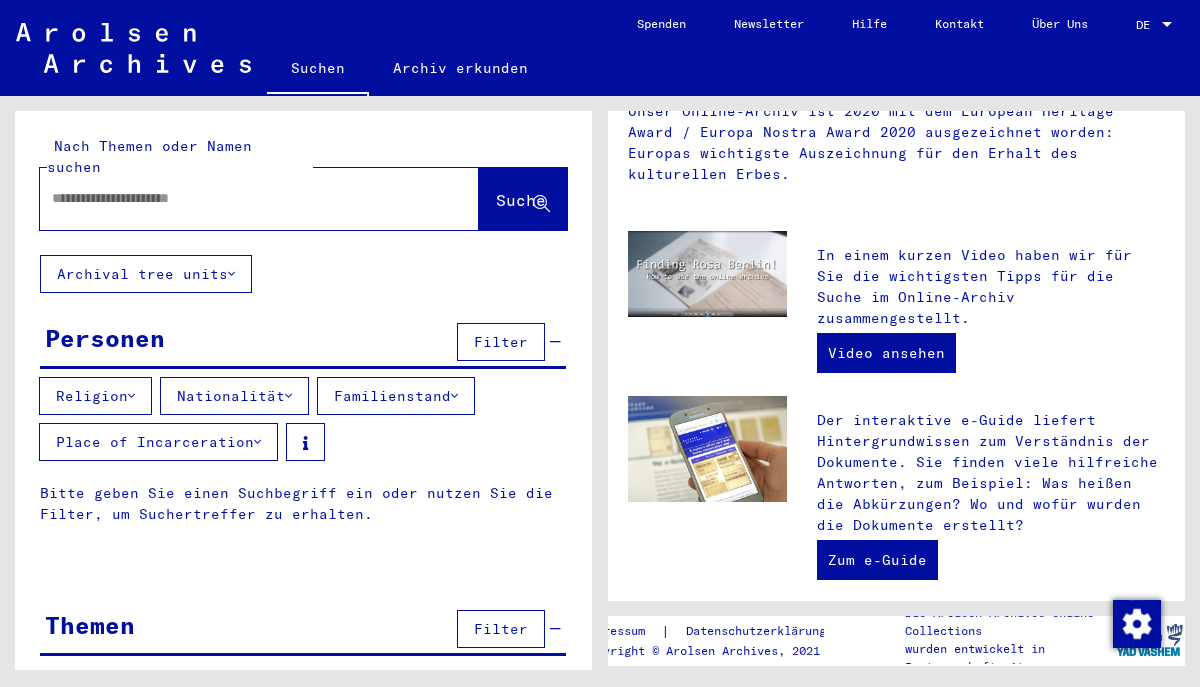 click at bounding box center (235, 198) 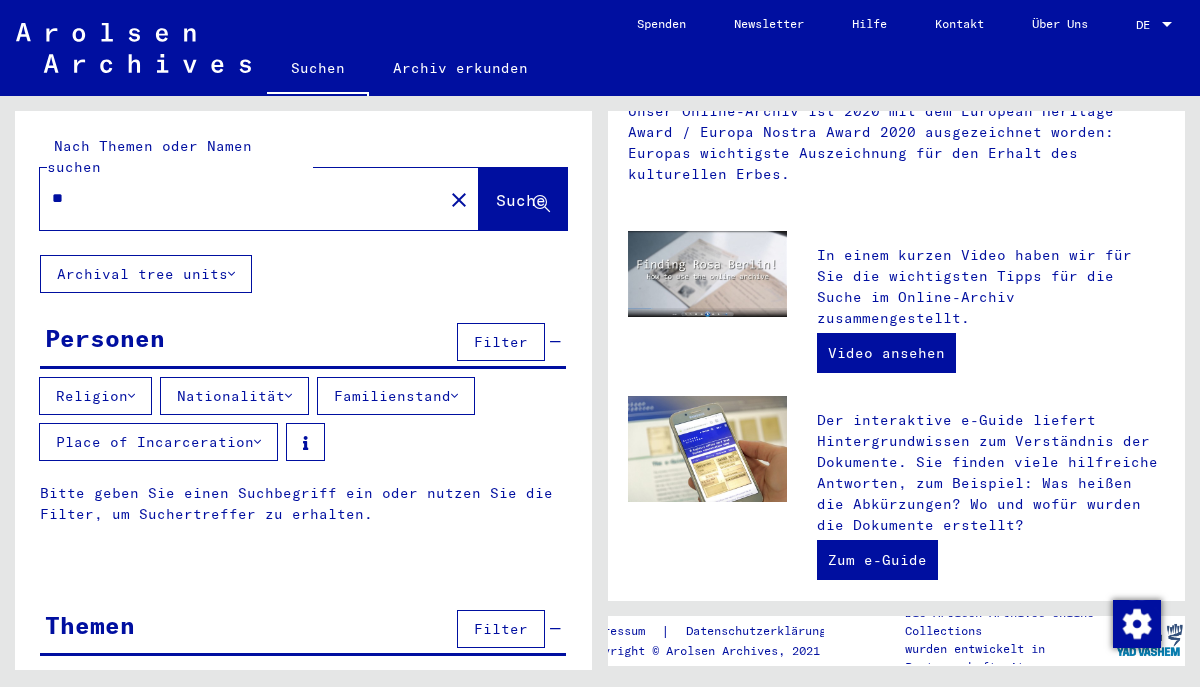 type on "*" 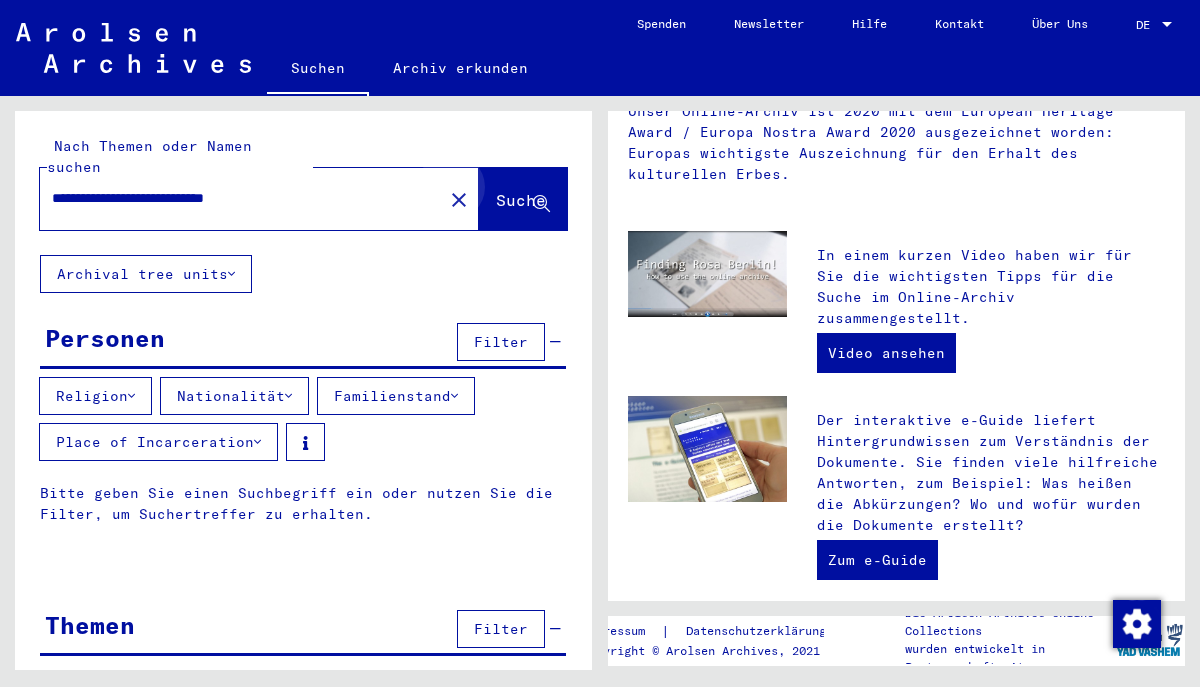 type on "**********" 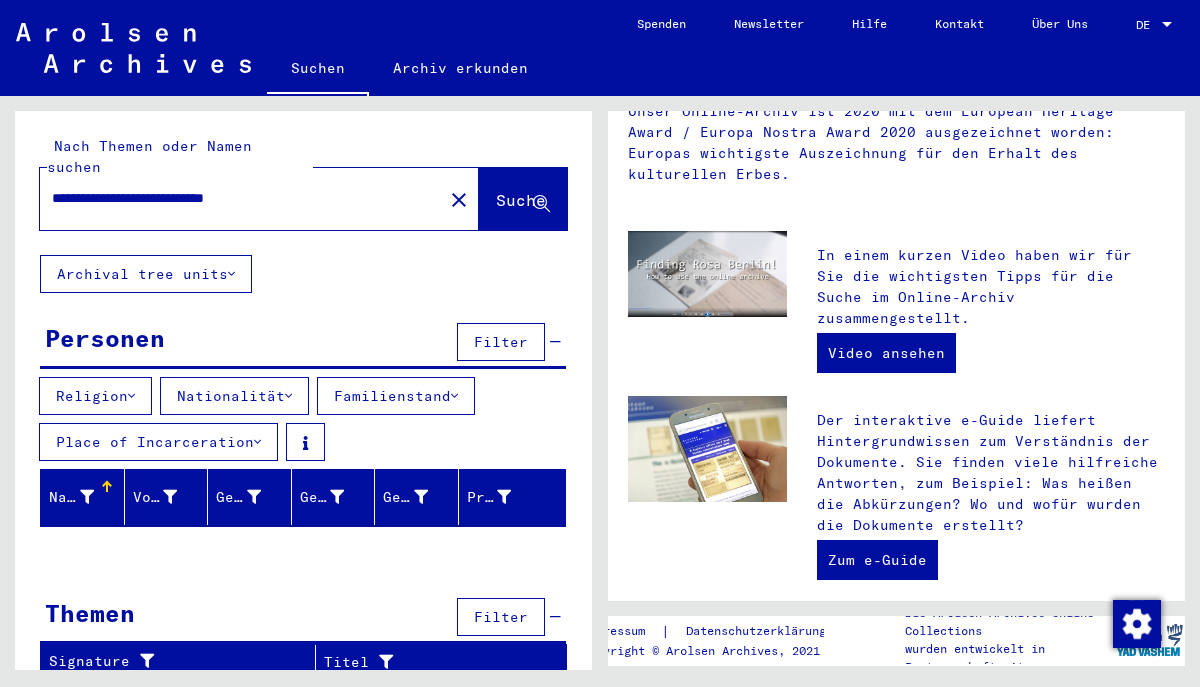 click on "Nachname" at bounding box center [86, 497] 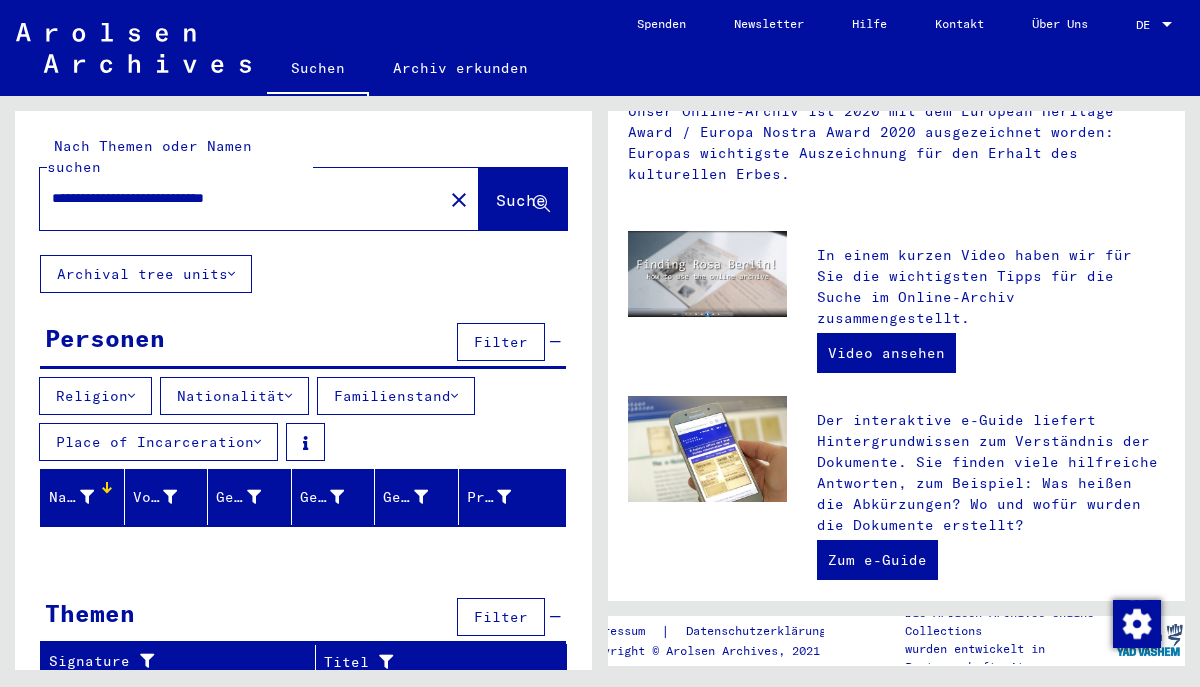 click at bounding box center (257, 442) 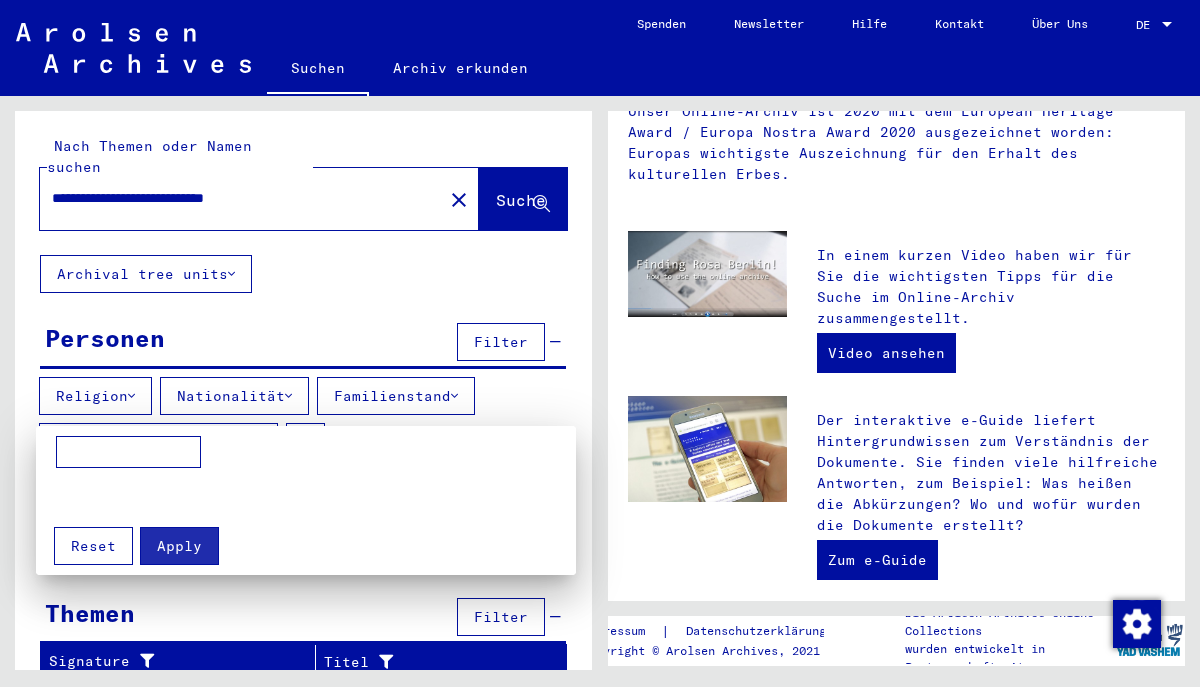 click at bounding box center [600, 343] 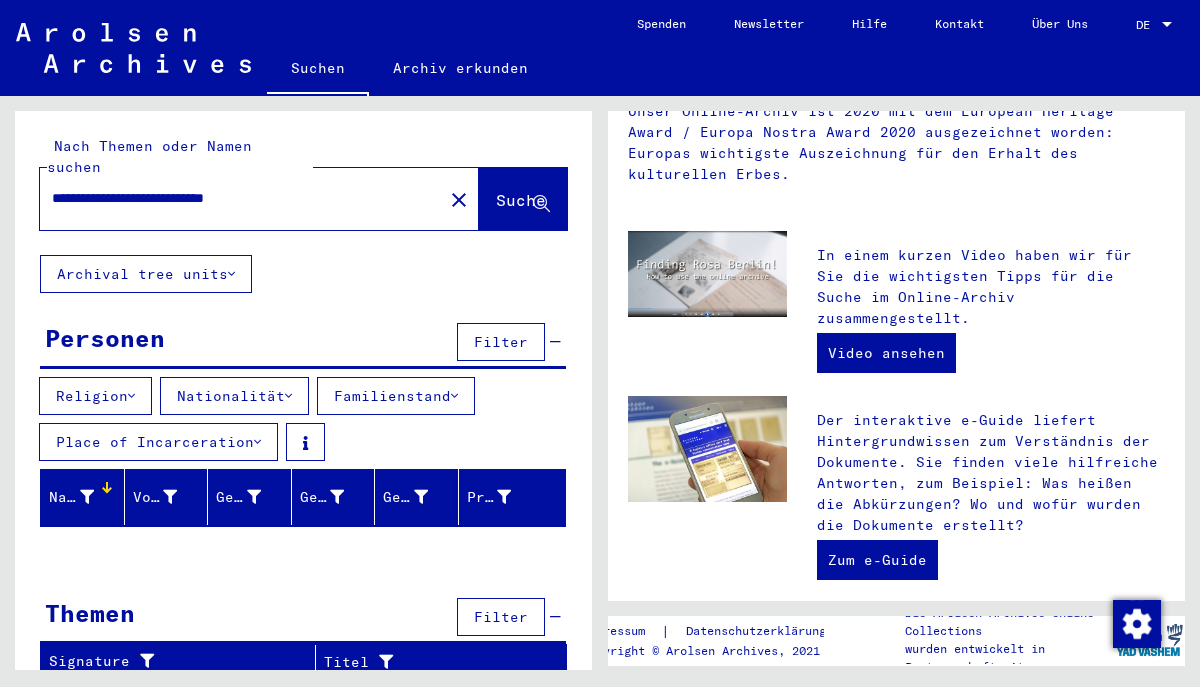 click at bounding box center [454, 396] 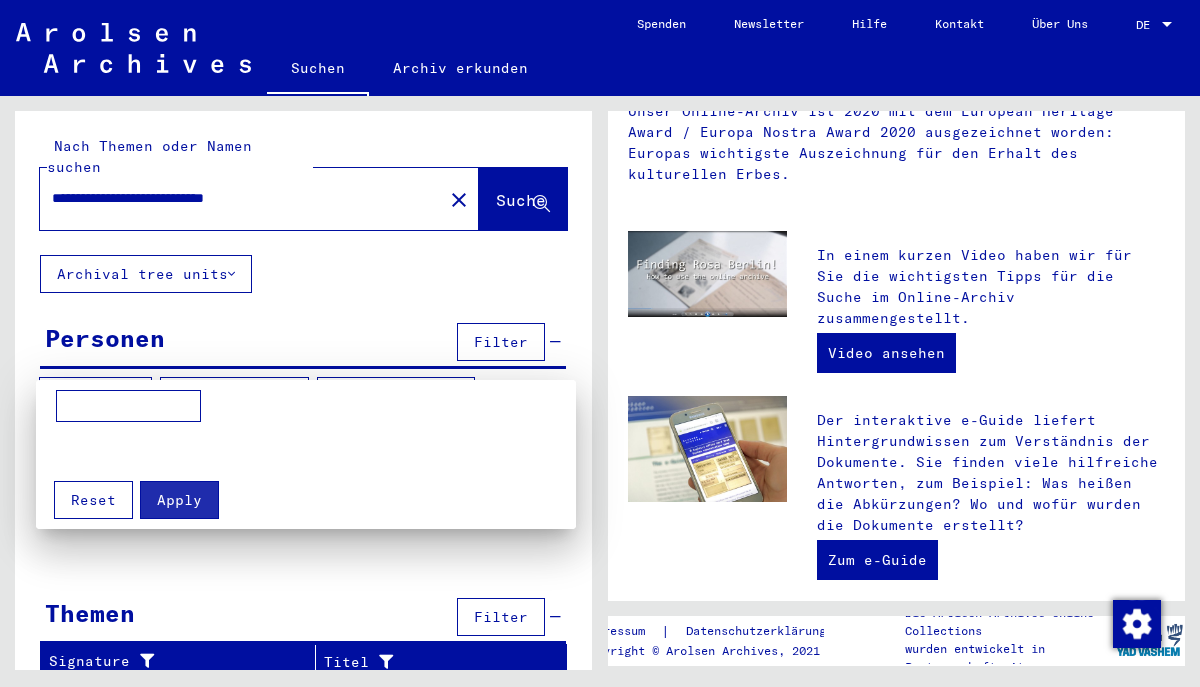 click at bounding box center [600, 343] 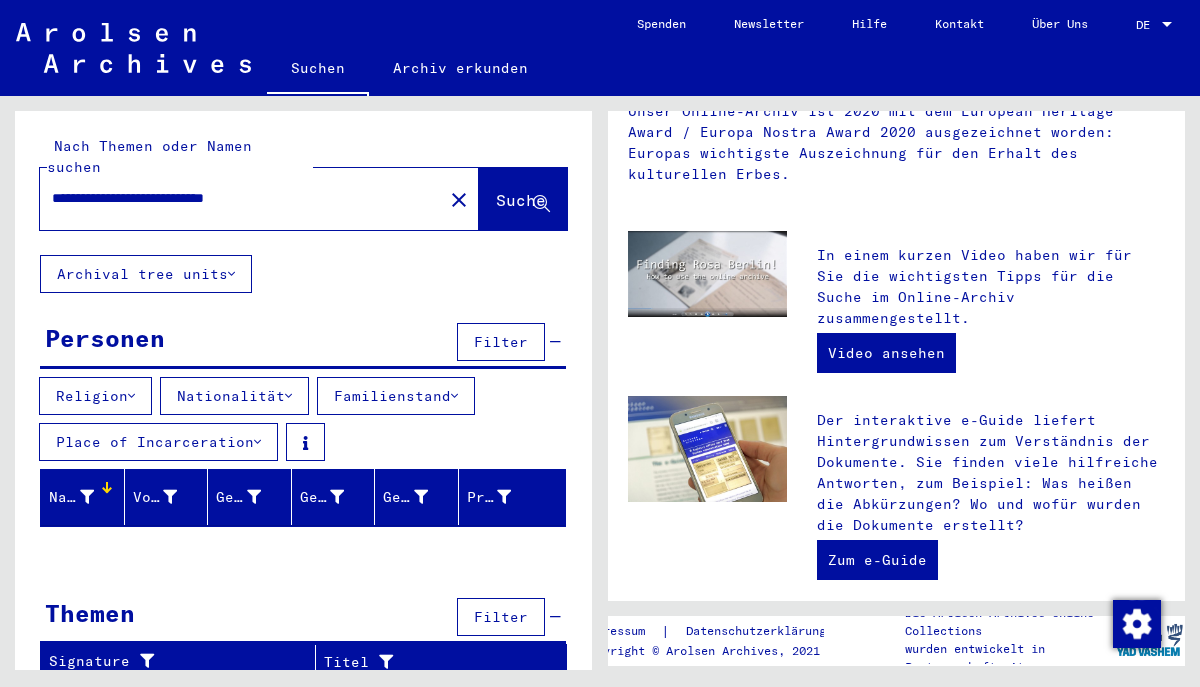 click on "Filter" at bounding box center (501, 342) 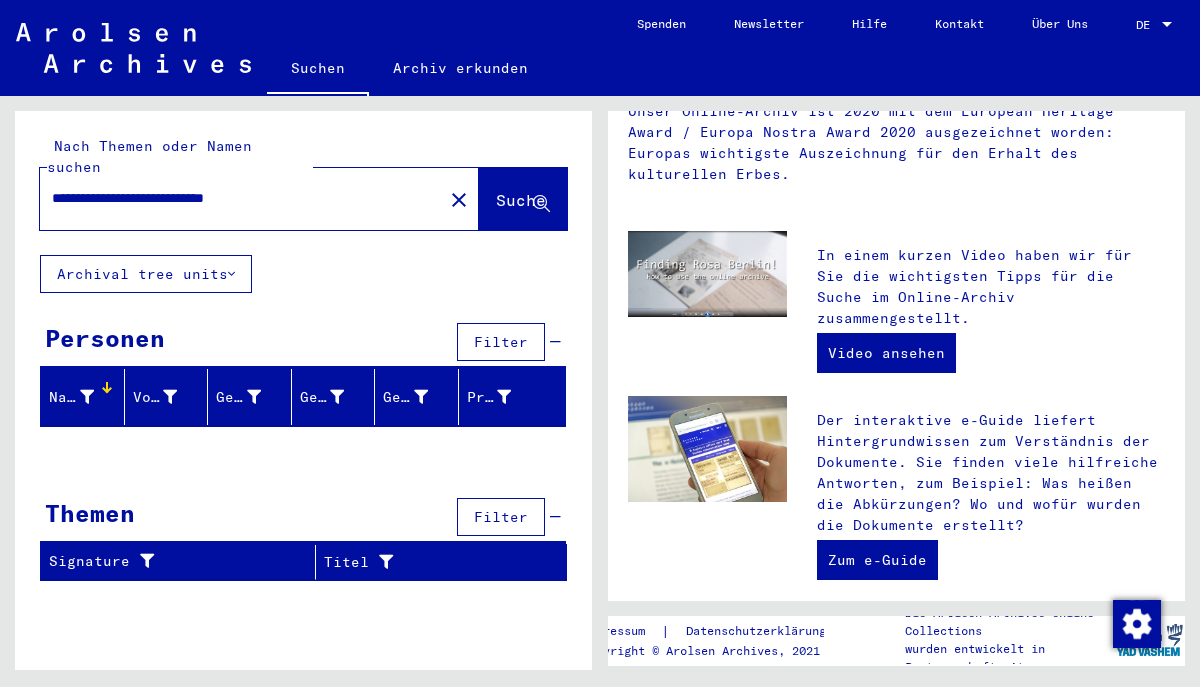 click at bounding box center [504, 397] 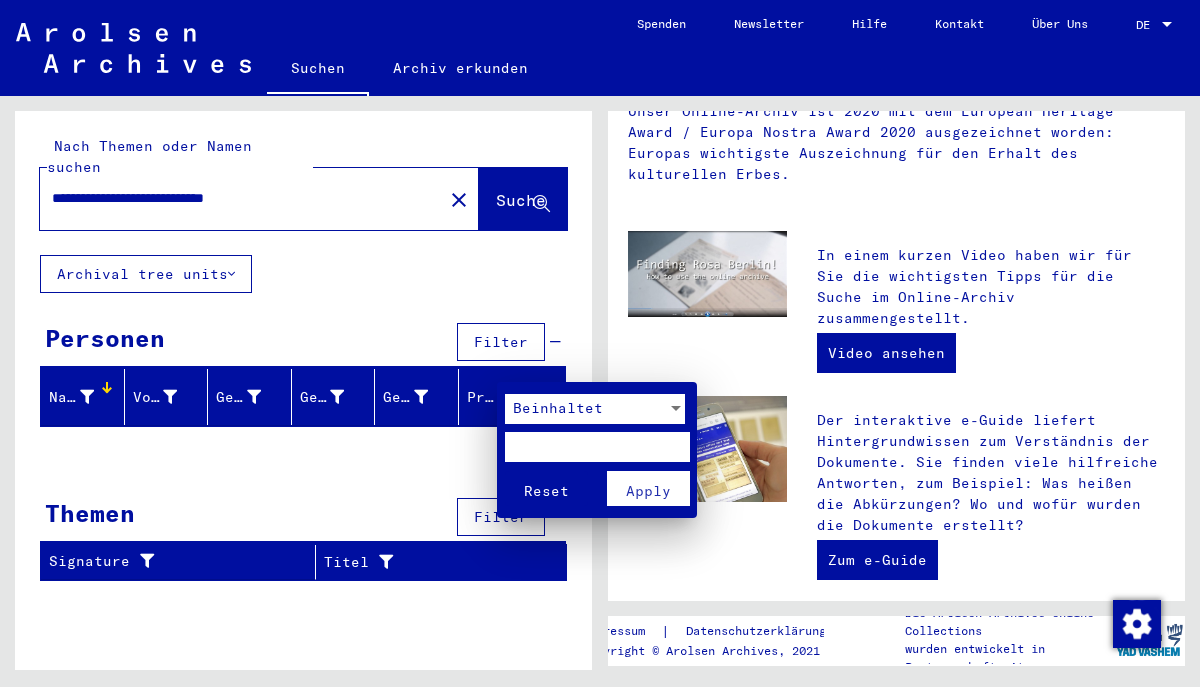 click at bounding box center [600, 343] 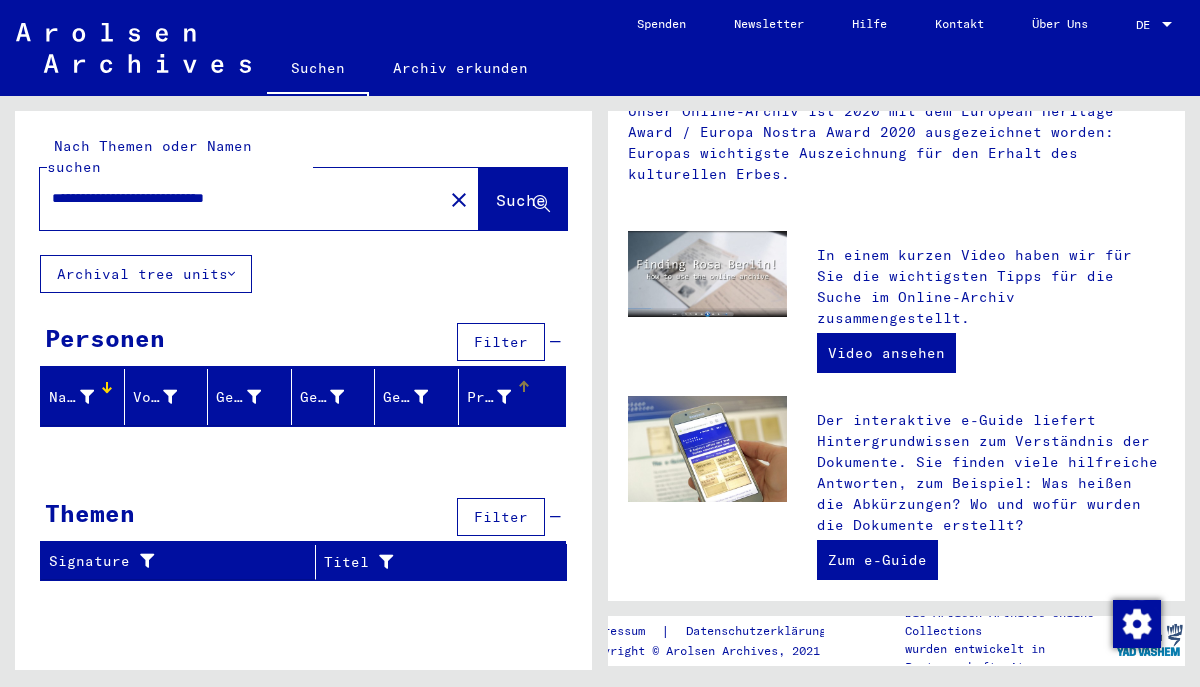 click at bounding box center (87, 397) 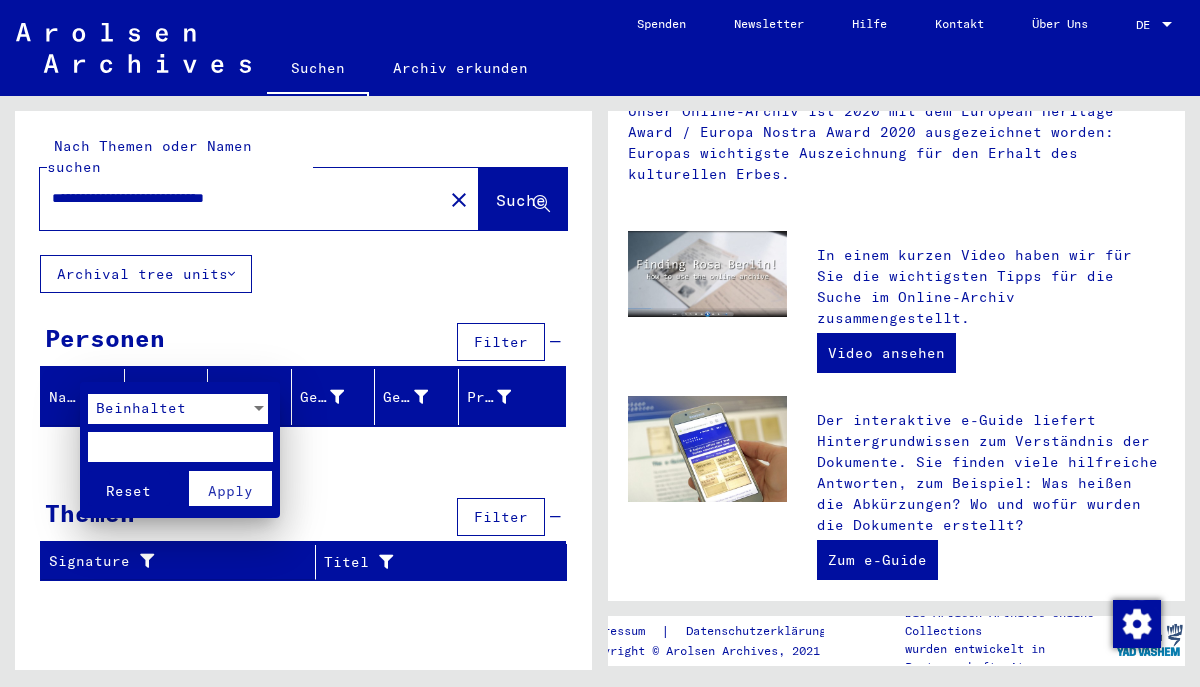 click at bounding box center (259, 408) 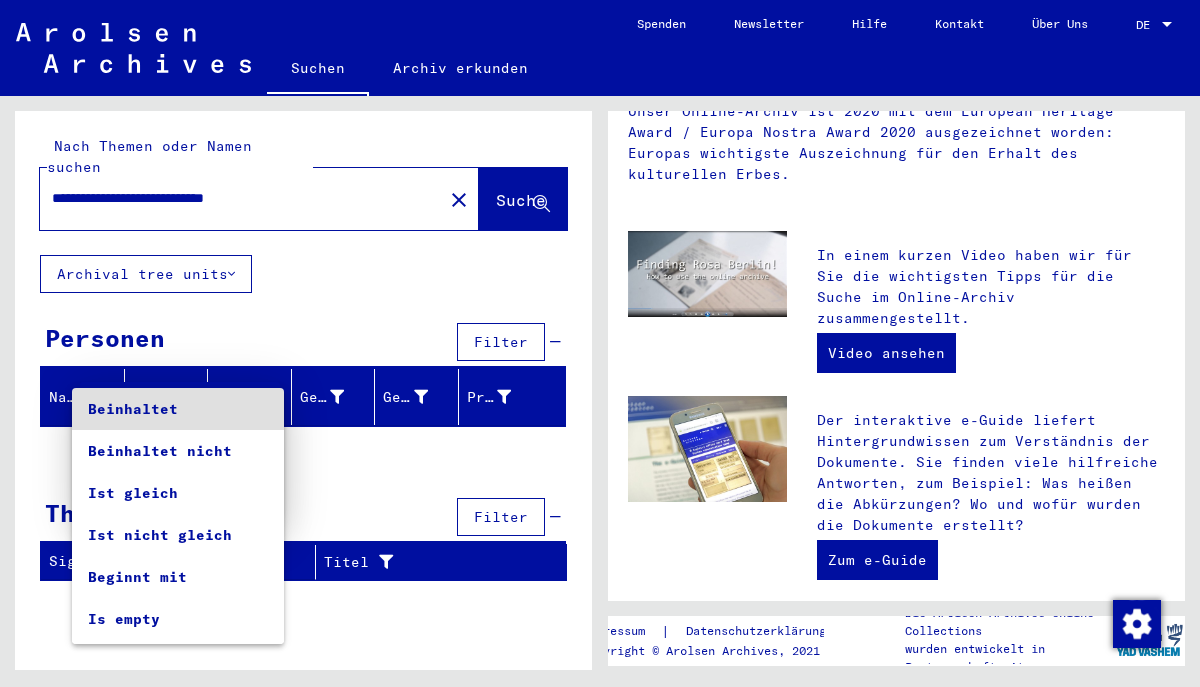 click at bounding box center [600, 343] 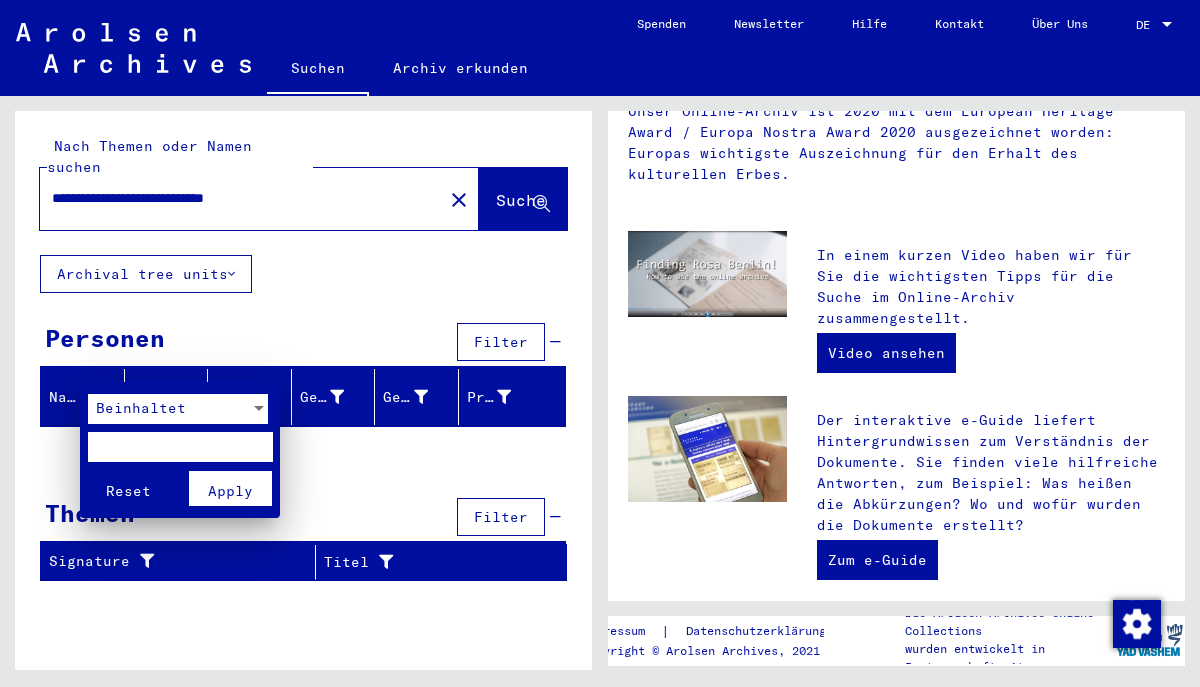 click at bounding box center (180, 447) 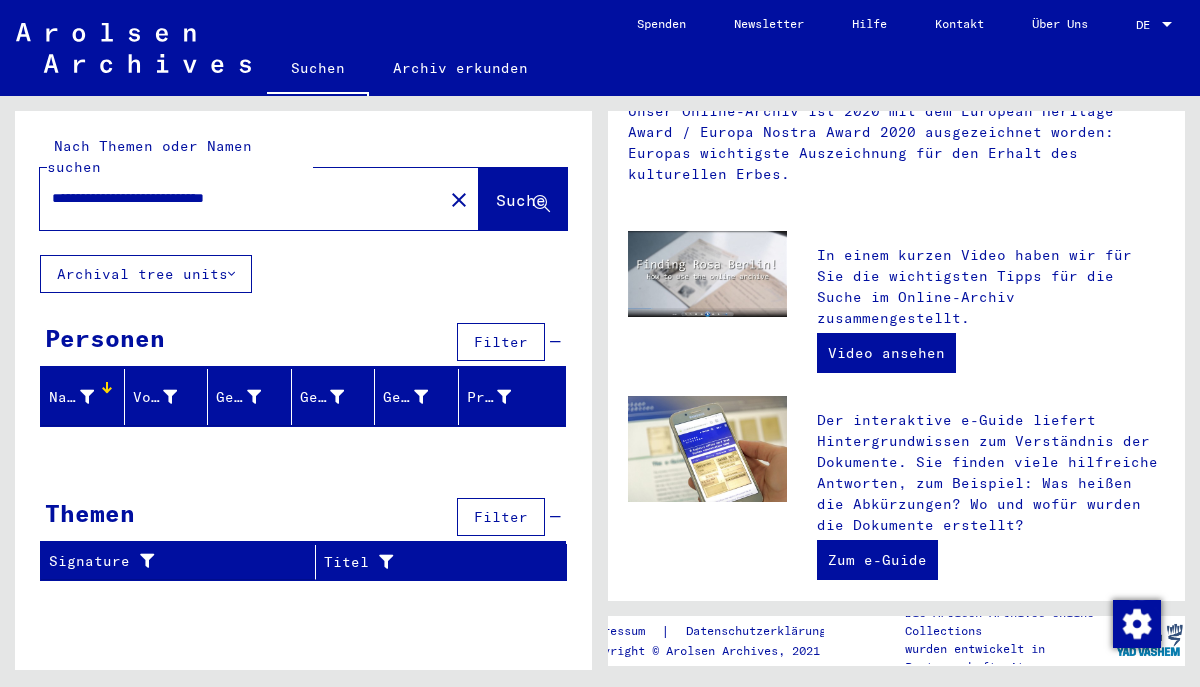 click on "Themen  Filter" at bounding box center [303, 518] 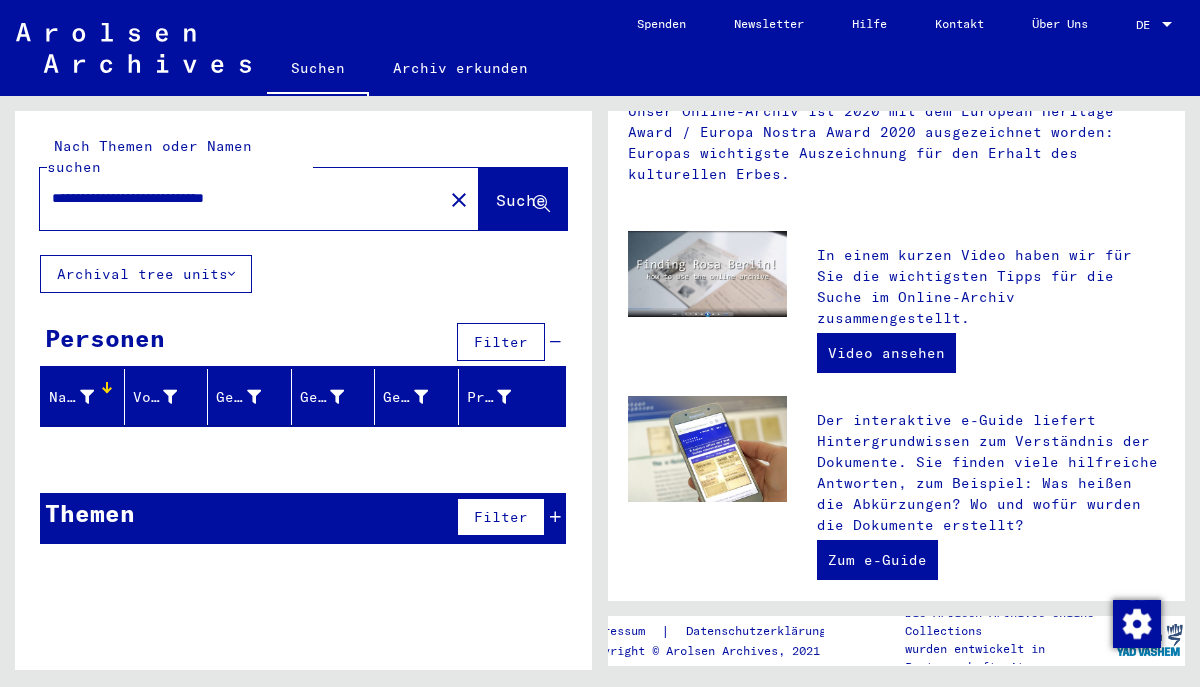 click on "Themen  Filter" at bounding box center (303, 518) 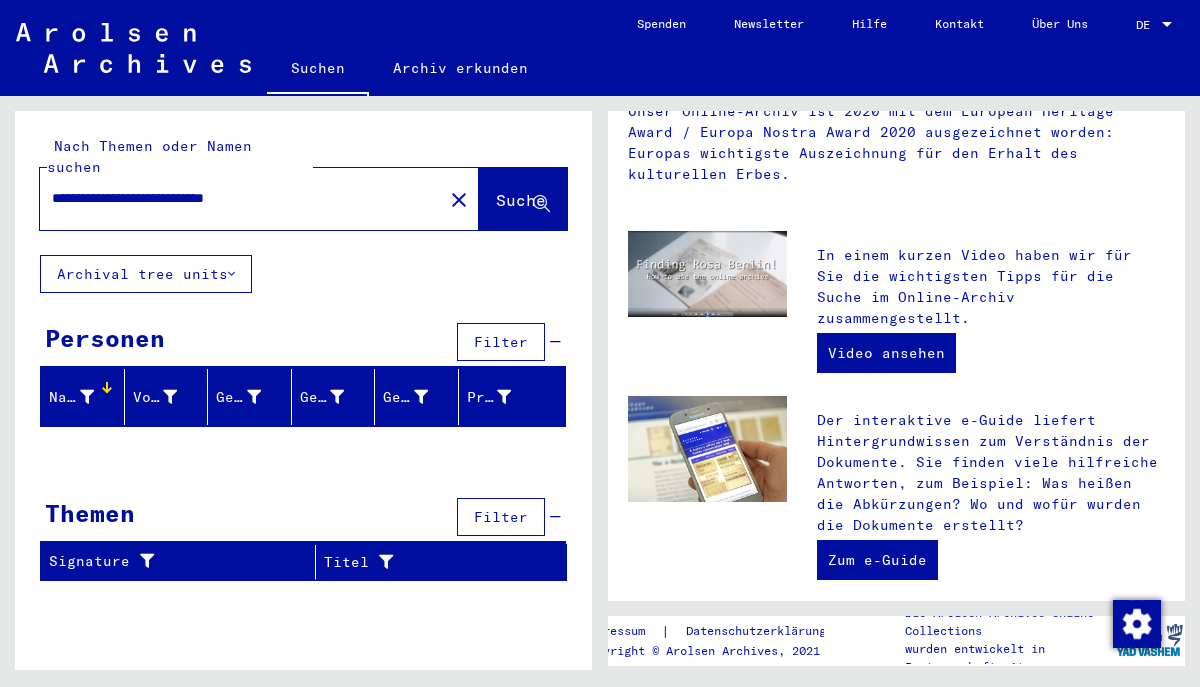 click at bounding box center [142, 561] 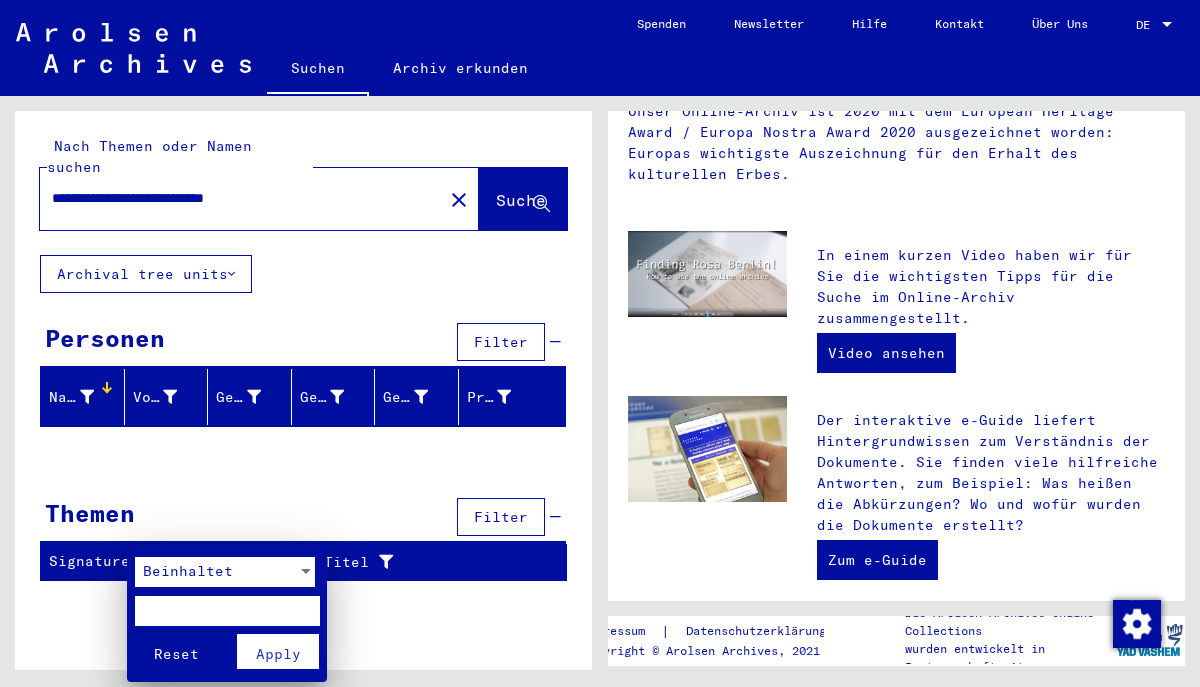 click at bounding box center [600, 343] 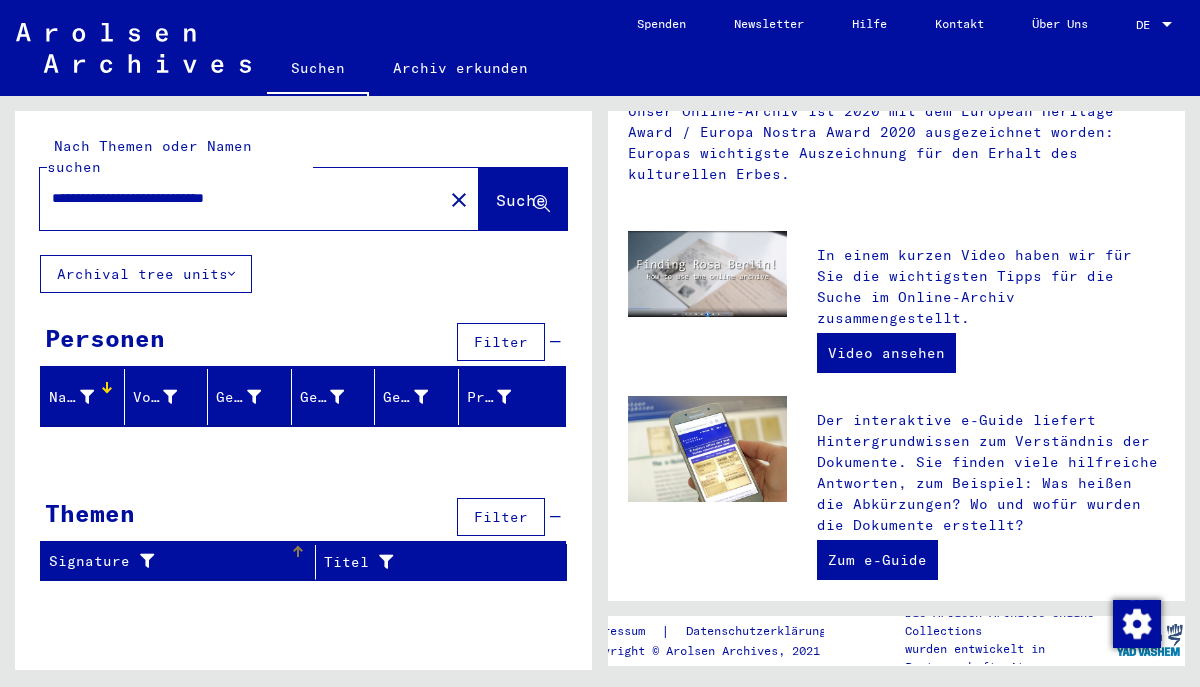 click at bounding box center (87, 397) 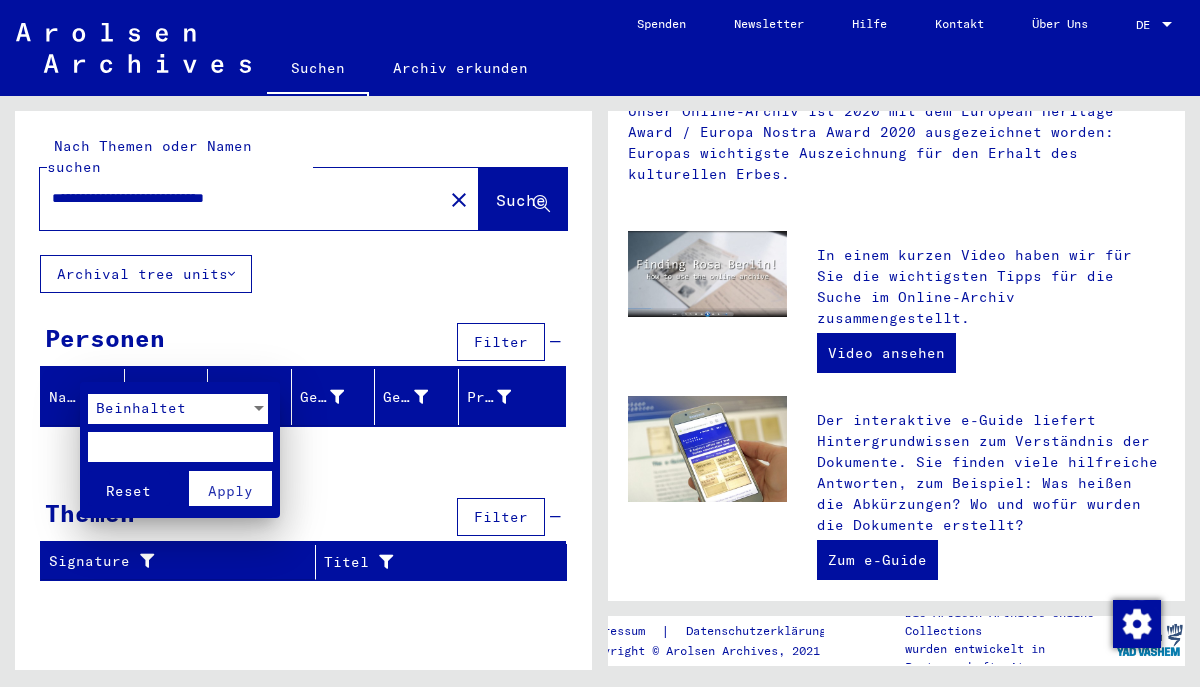 click at bounding box center (180, 447) 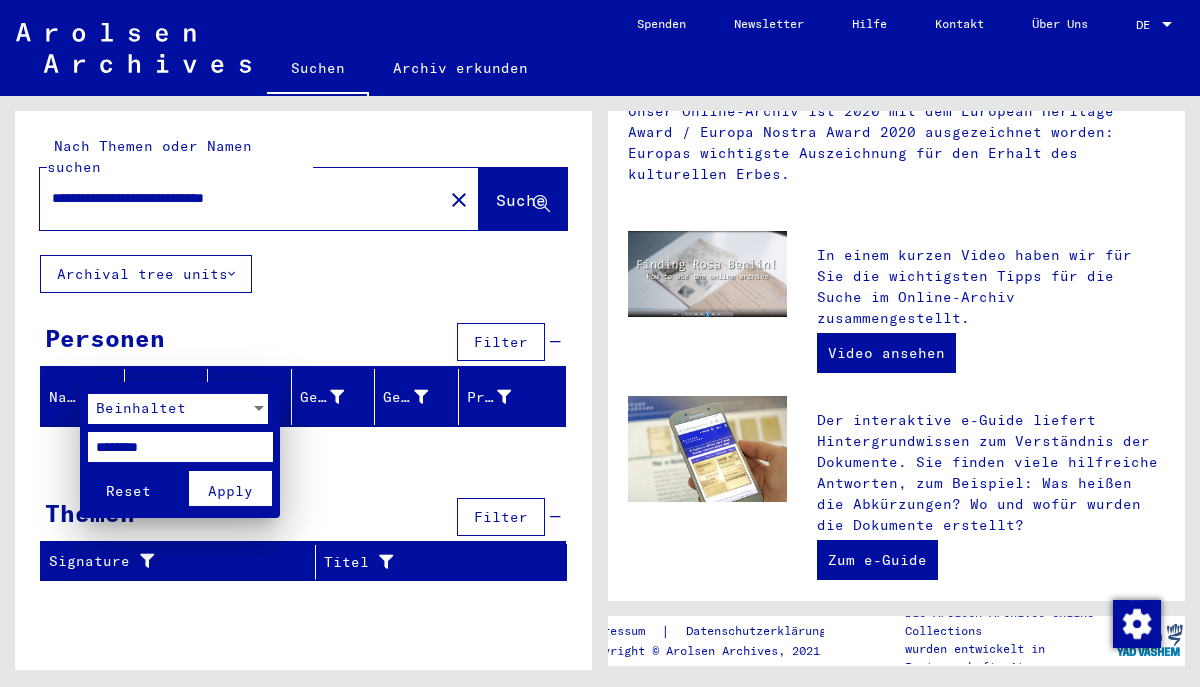 type on "********" 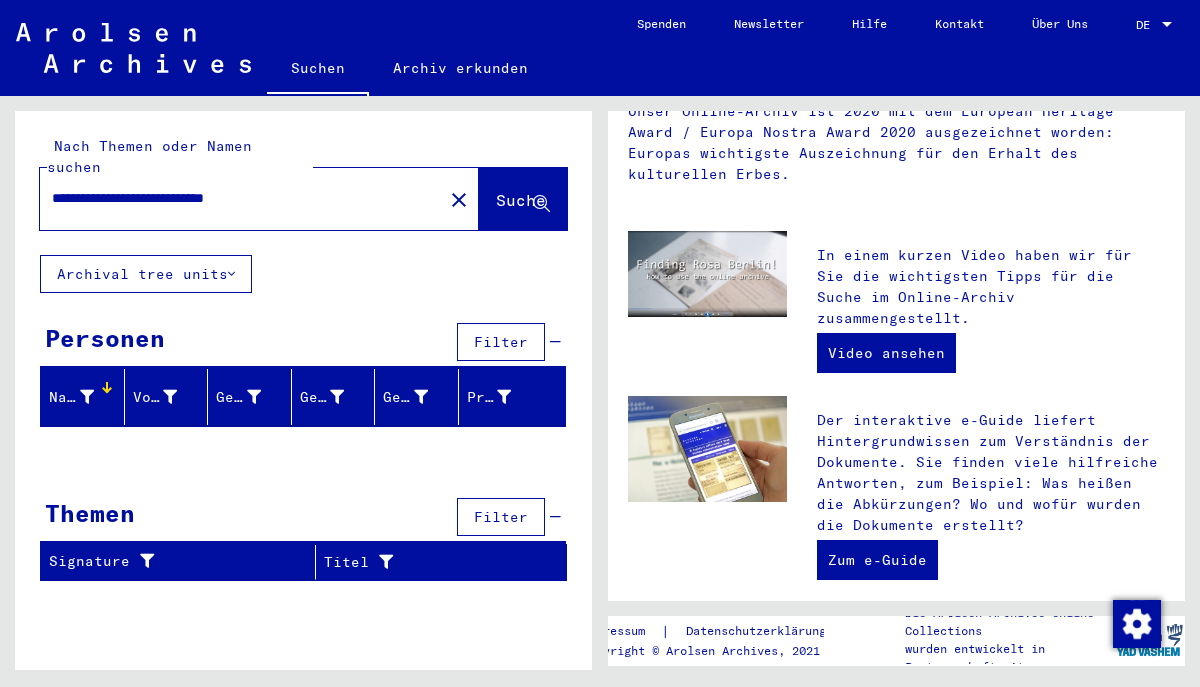 click at bounding box center [170, 397] 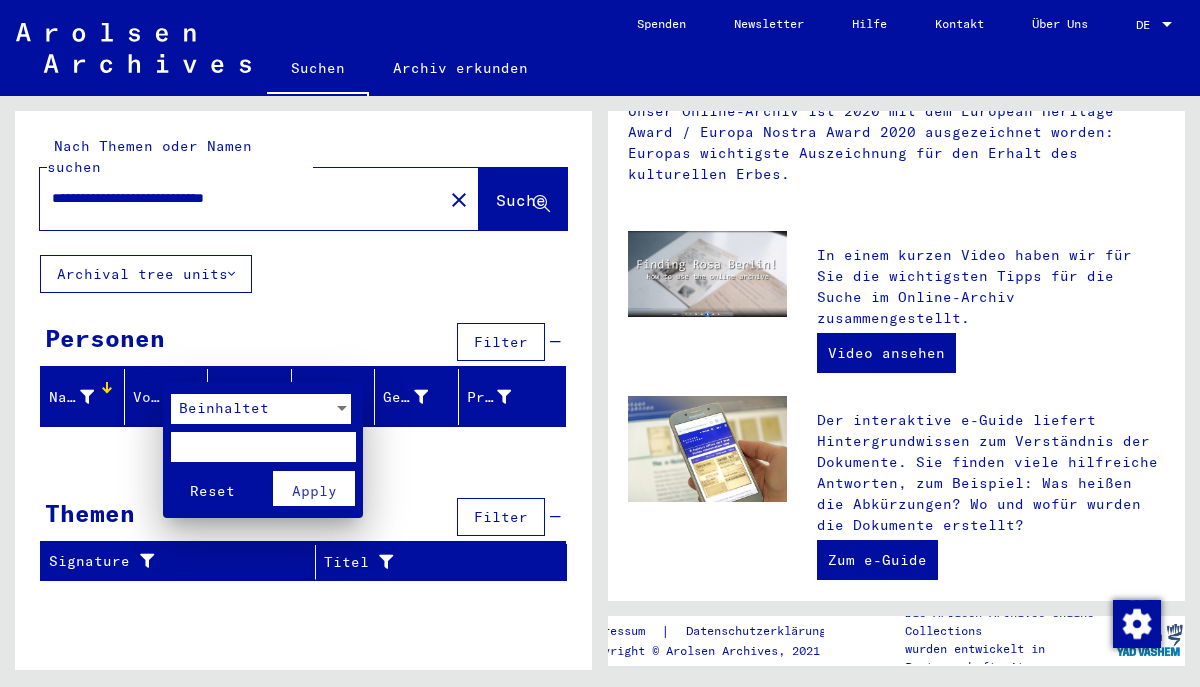 click at bounding box center (263, 447) 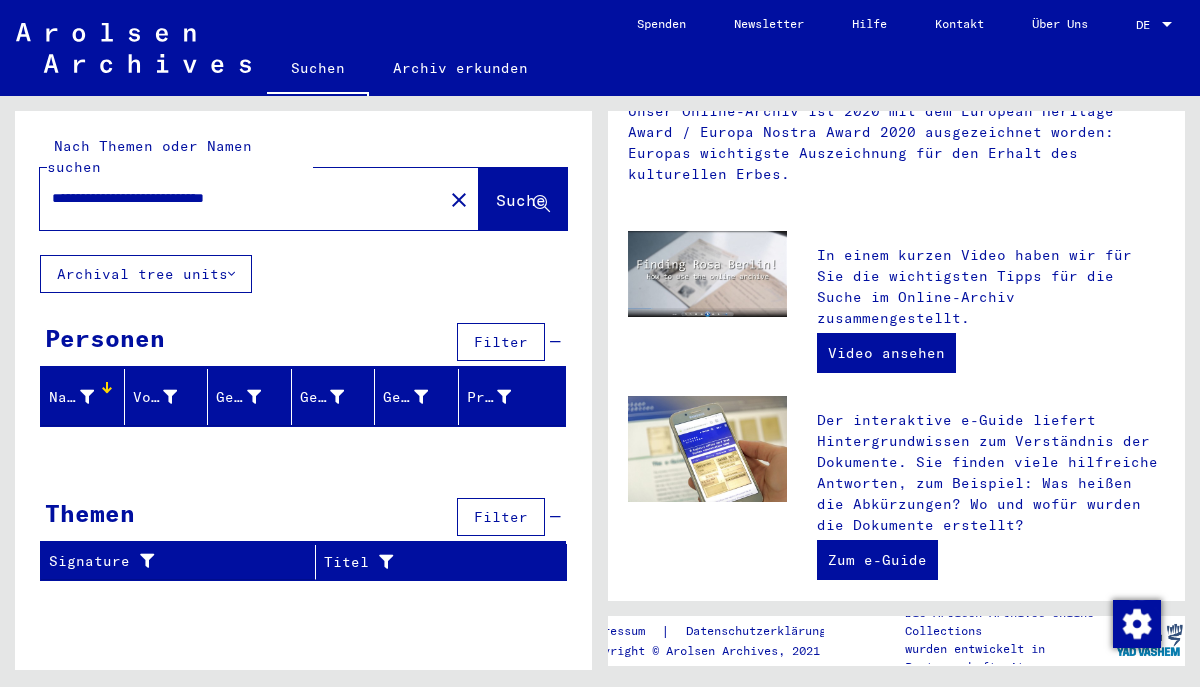 type 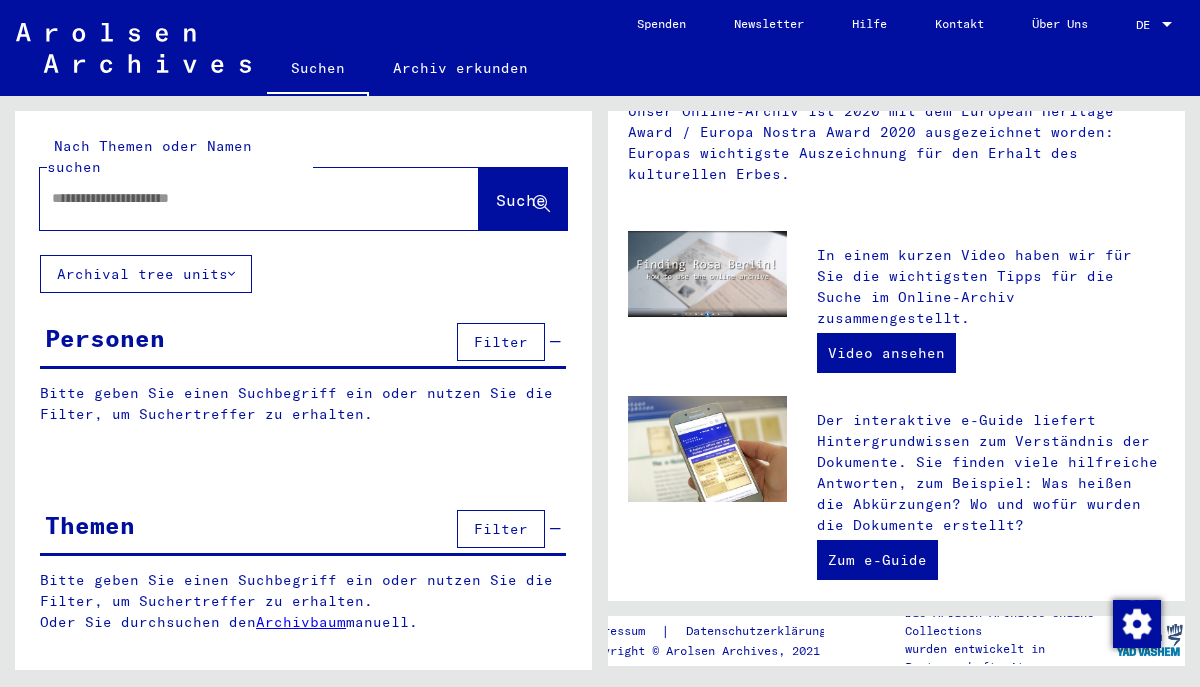 click on "Filter" at bounding box center [501, 342] 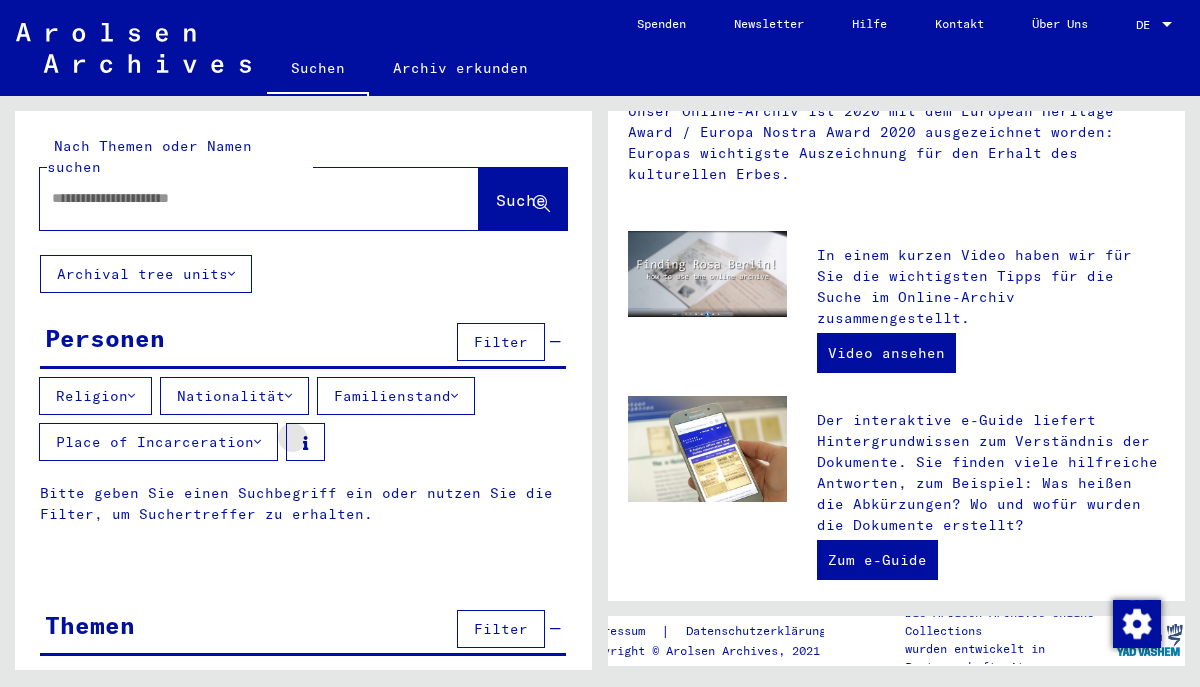 click at bounding box center (305, 443) 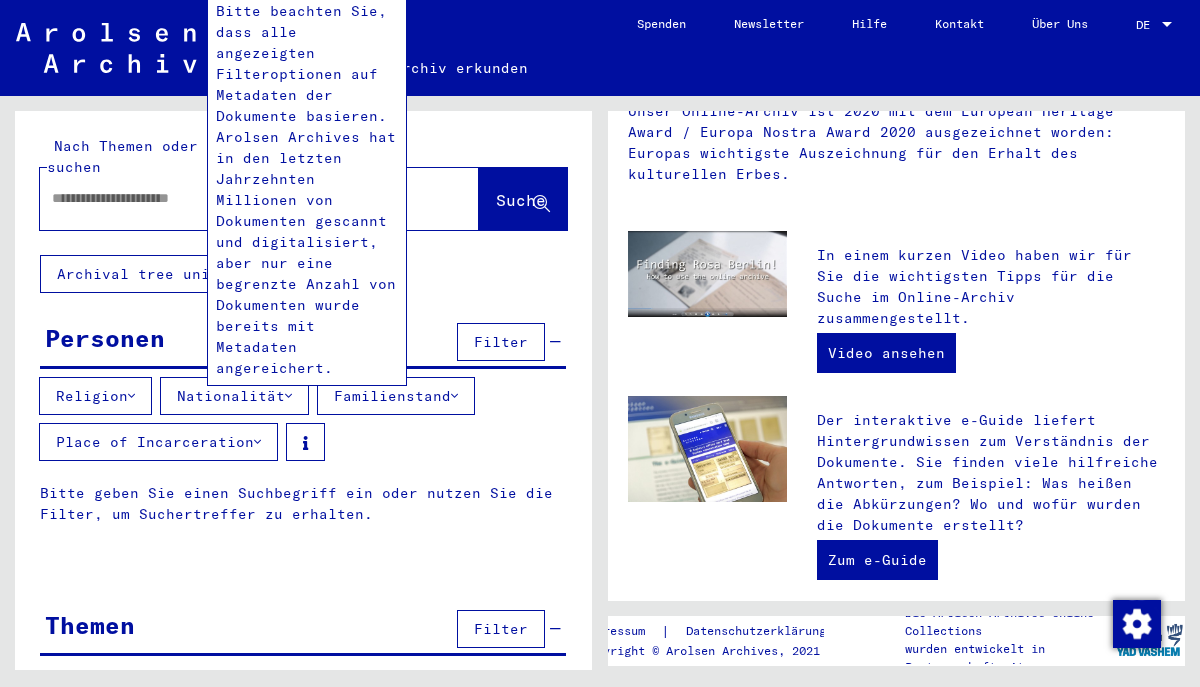 click on "Themen  Filter" at bounding box center (303, 630) 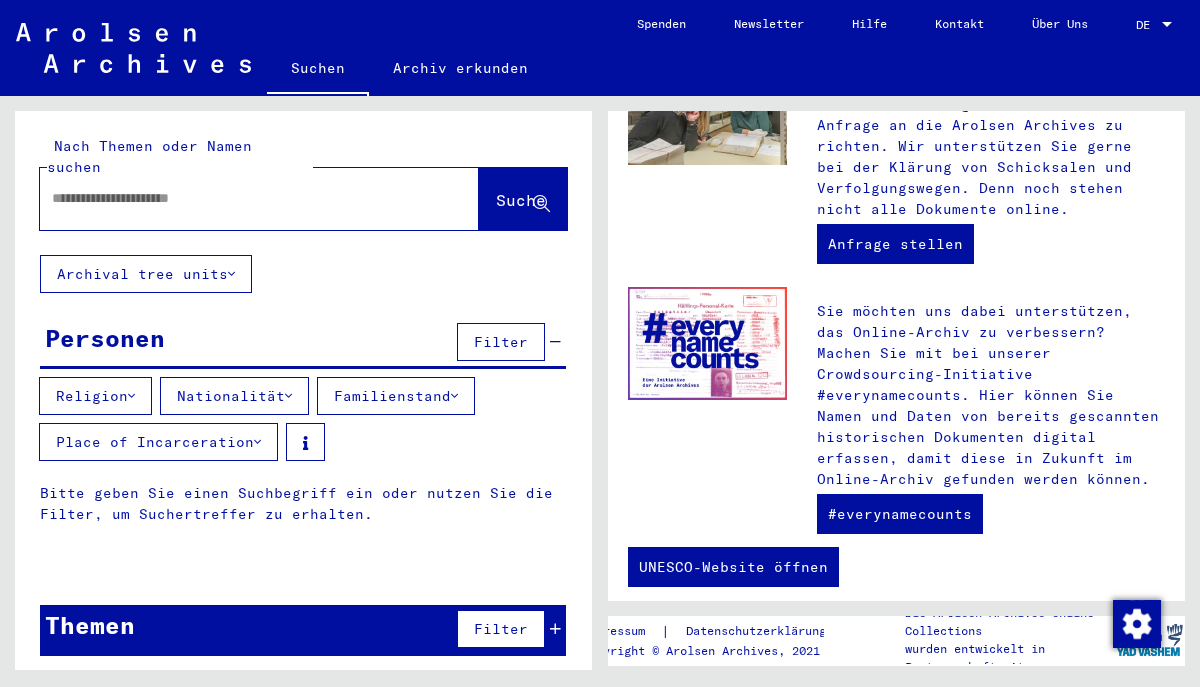 scroll, scrollTop: 990, scrollLeft: 0, axis: vertical 